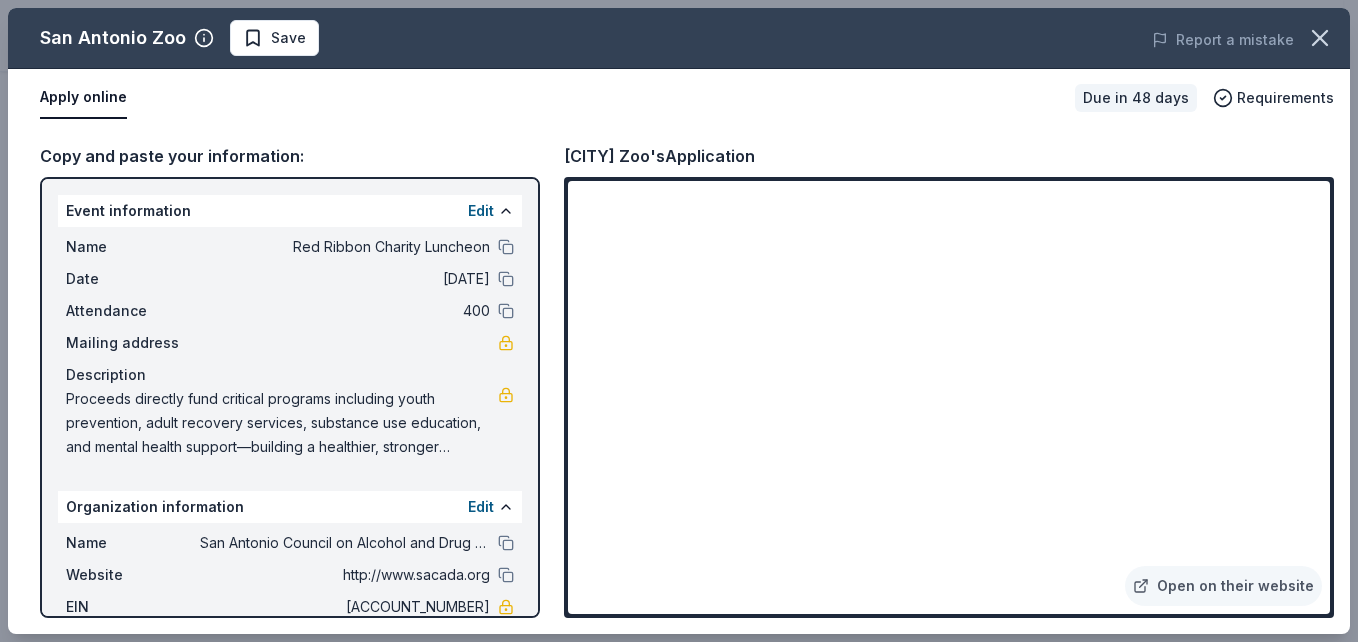 scroll, scrollTop: 400, scrollLeft: 0, axis: vertical 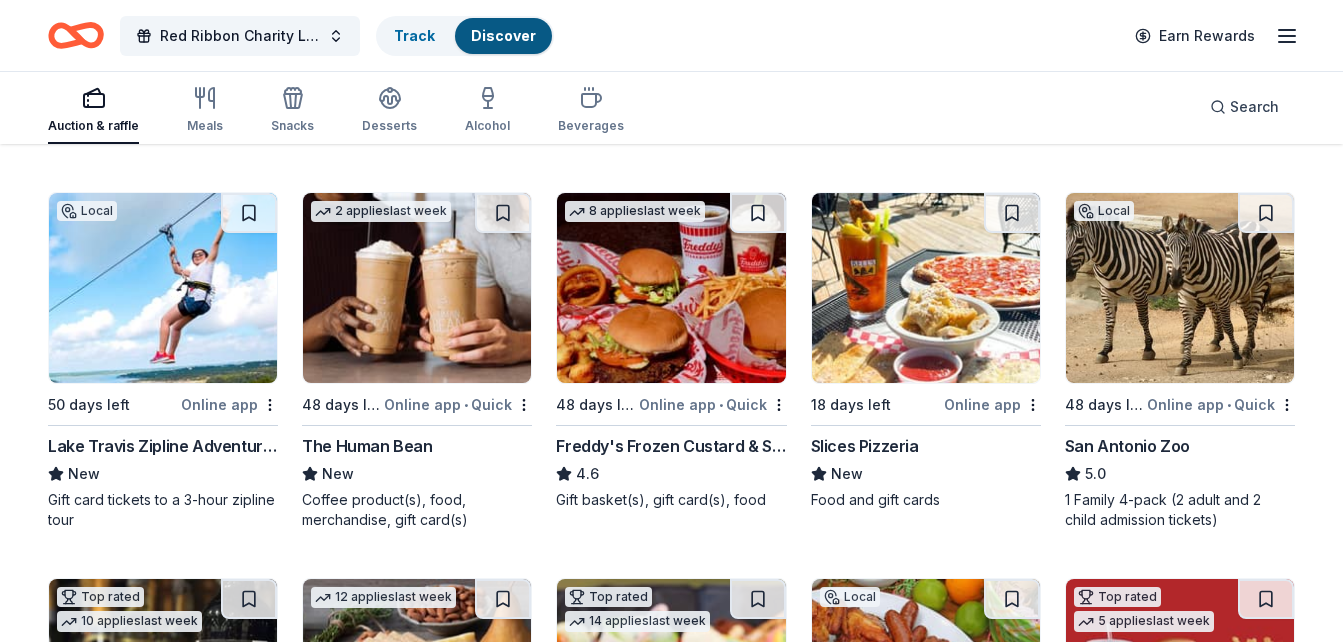 click at bounding box center [163, 288] 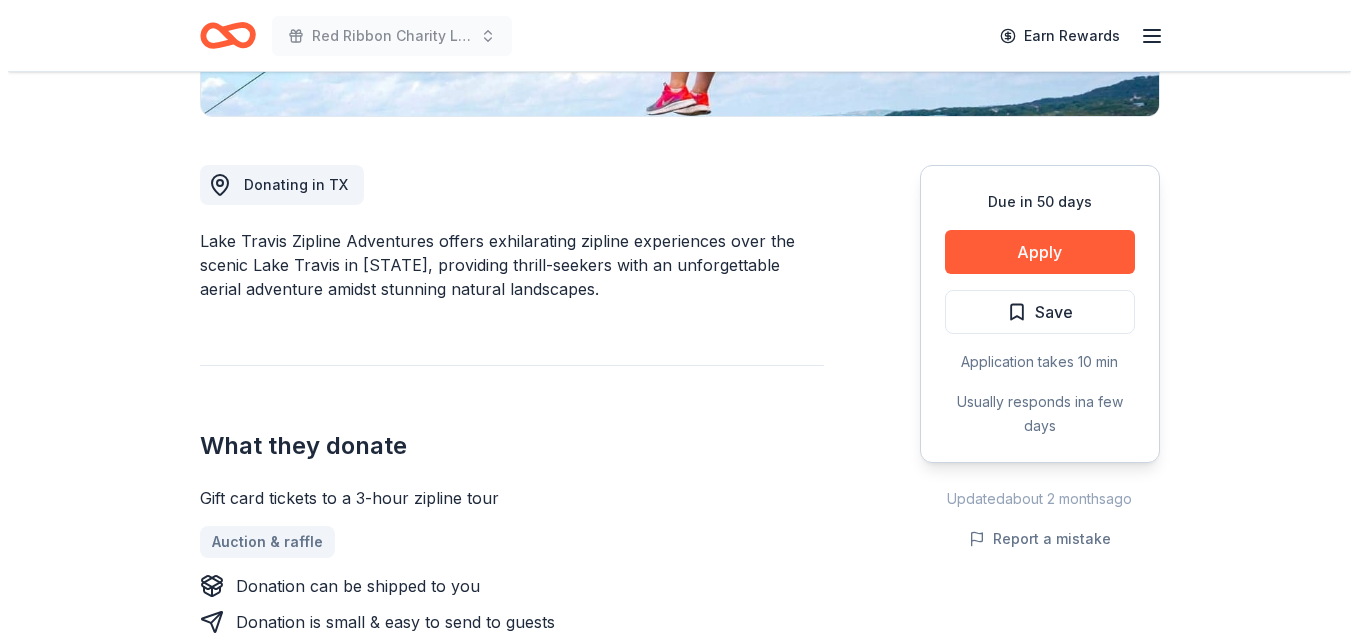 scroll, scrollTop: 500, scrollLeft: 0, axis: vertical 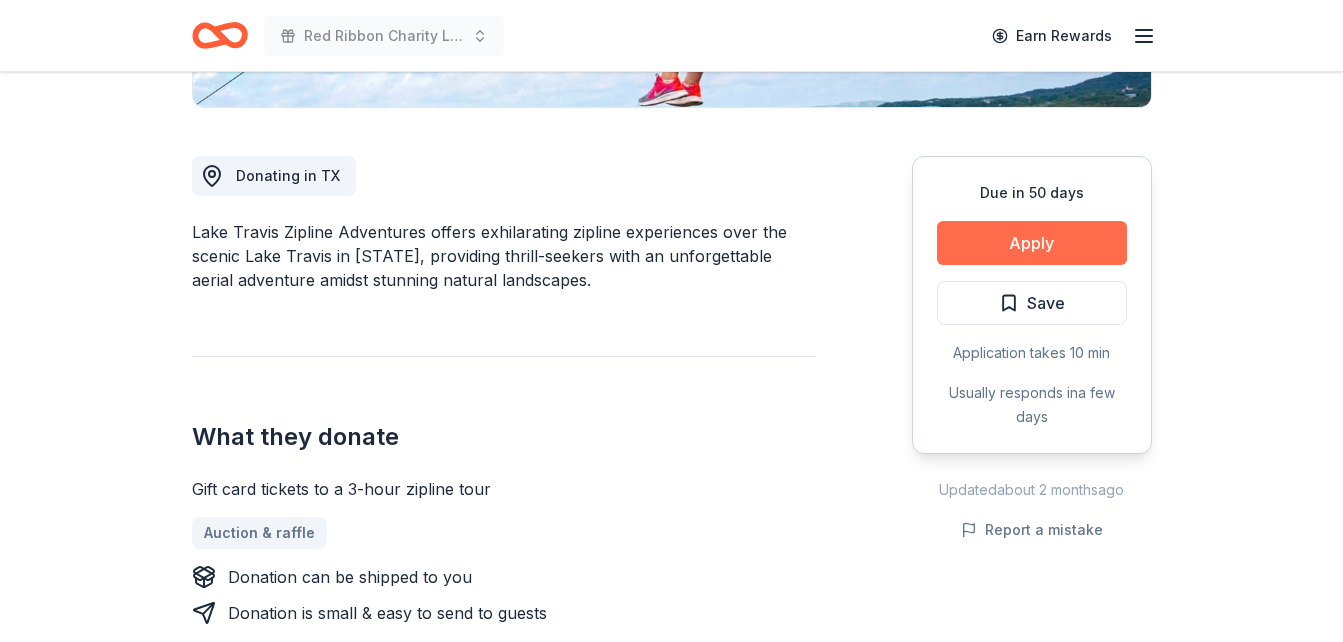 click on "Apply" at bounding box center [1032, 243] 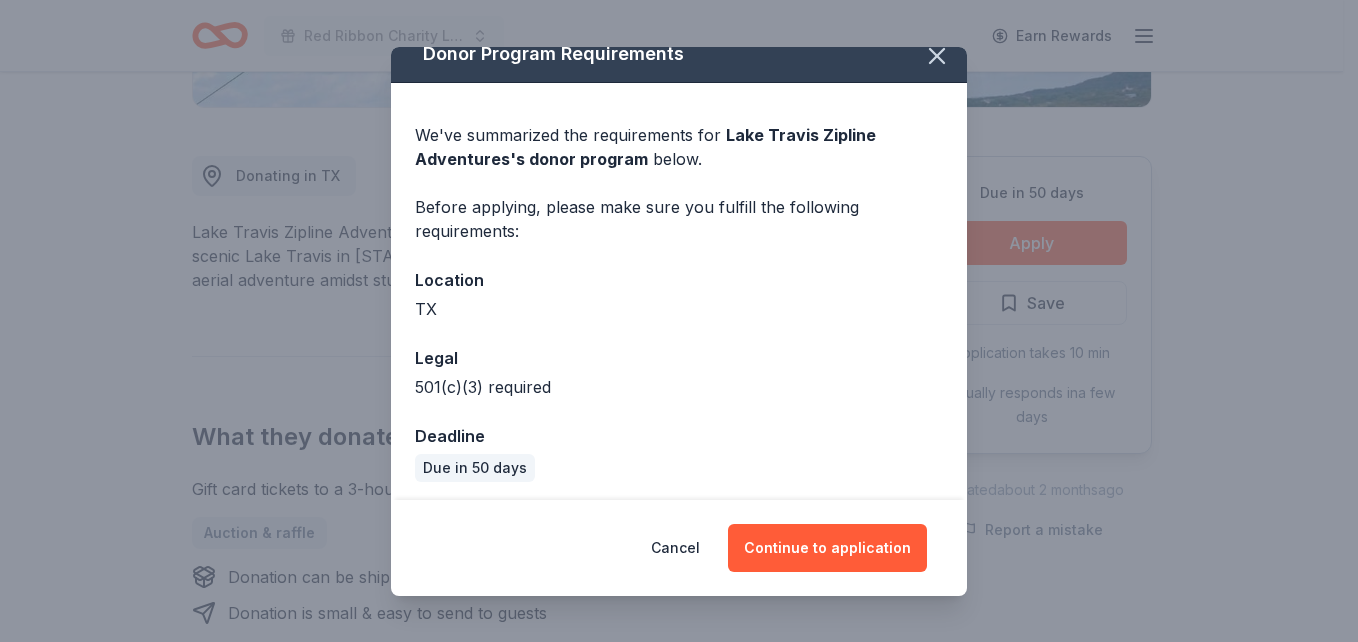 scroll, scrollTop: 27, scrollLeft: 0, axis: vertical 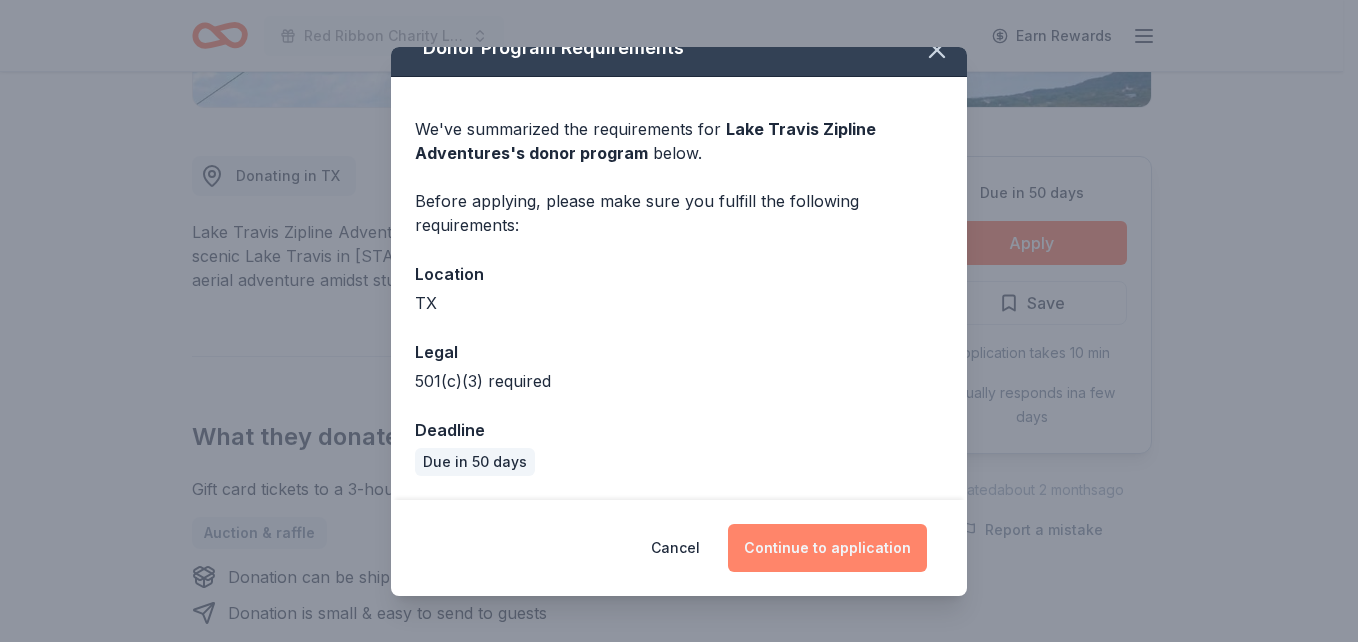 click on "Continue to application" at bounding box center [827, 548] 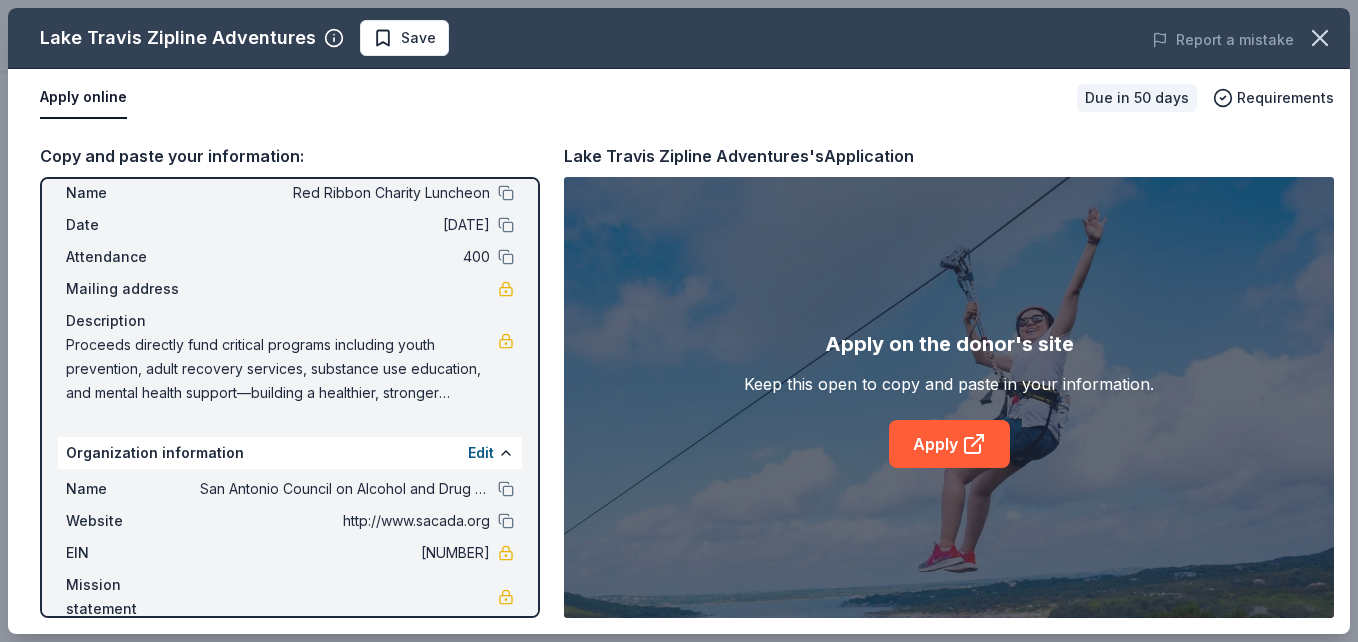scroll, scrollTop: 83, scrollLeft: 0, axis: vertical 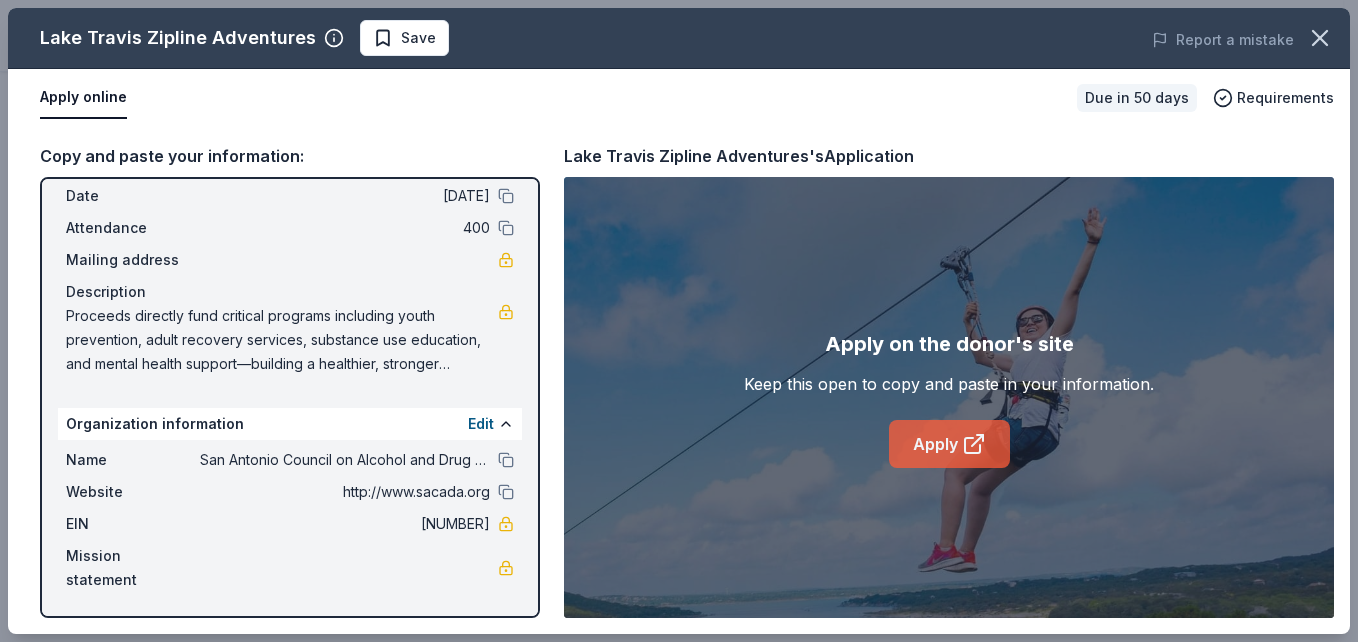 click on "Apply" at bounding box center (949, 444) 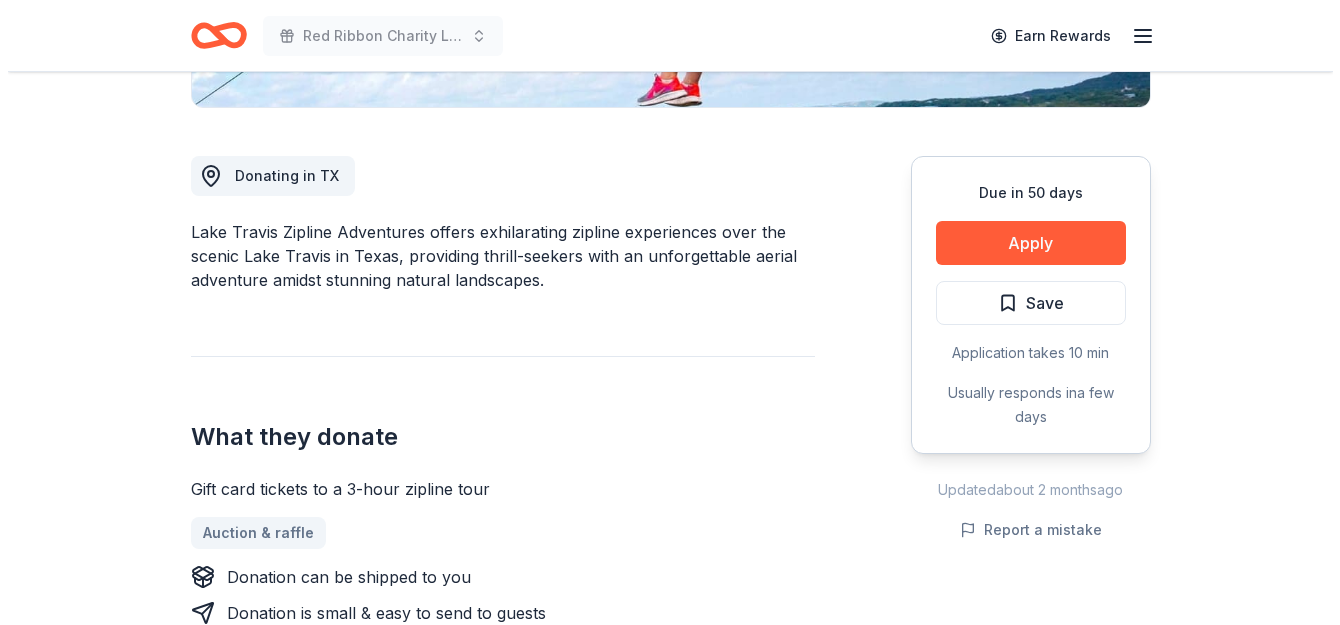 scroll, scrollTop: 700, scrollLeft: 0, axis: vertical 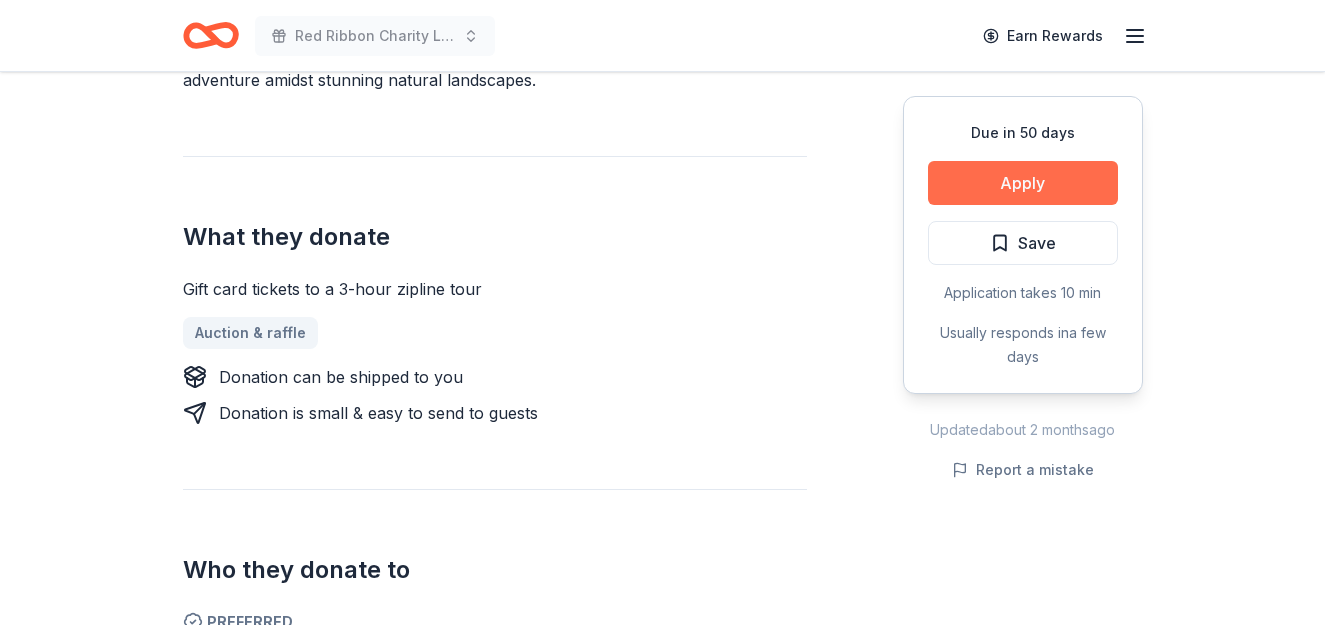 click on "Apply" at bounding box center [1023, 183] 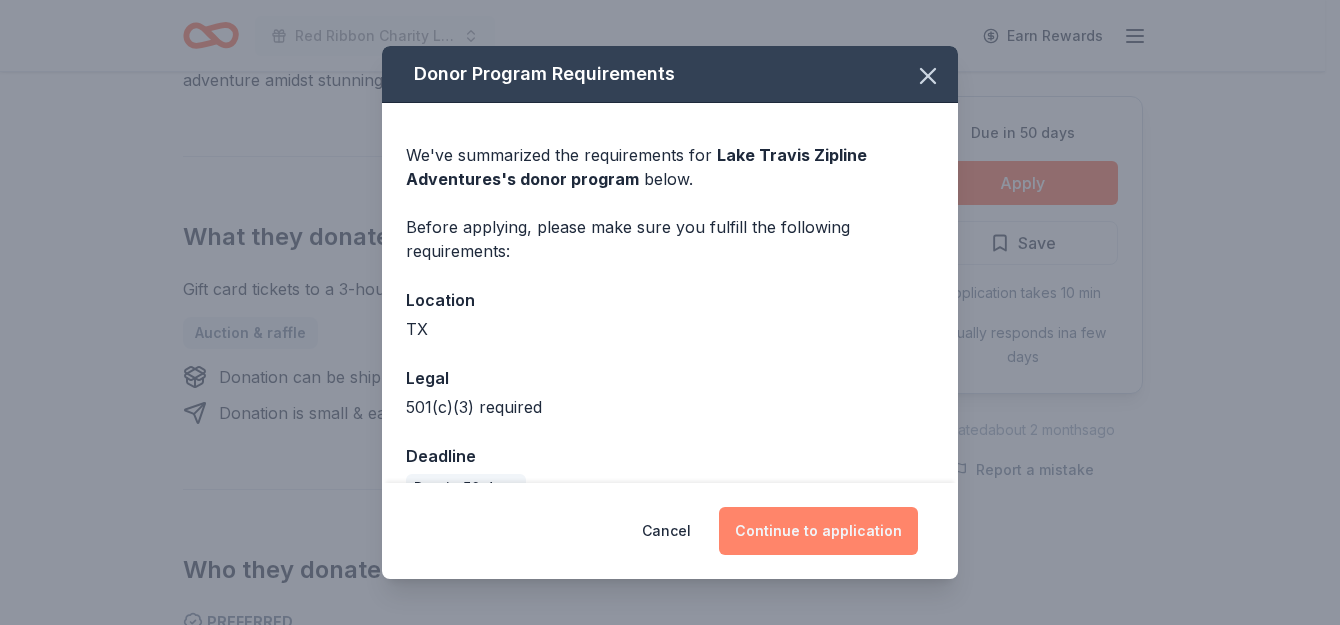 click on "Continue to application" at bounding box center (818, 531) 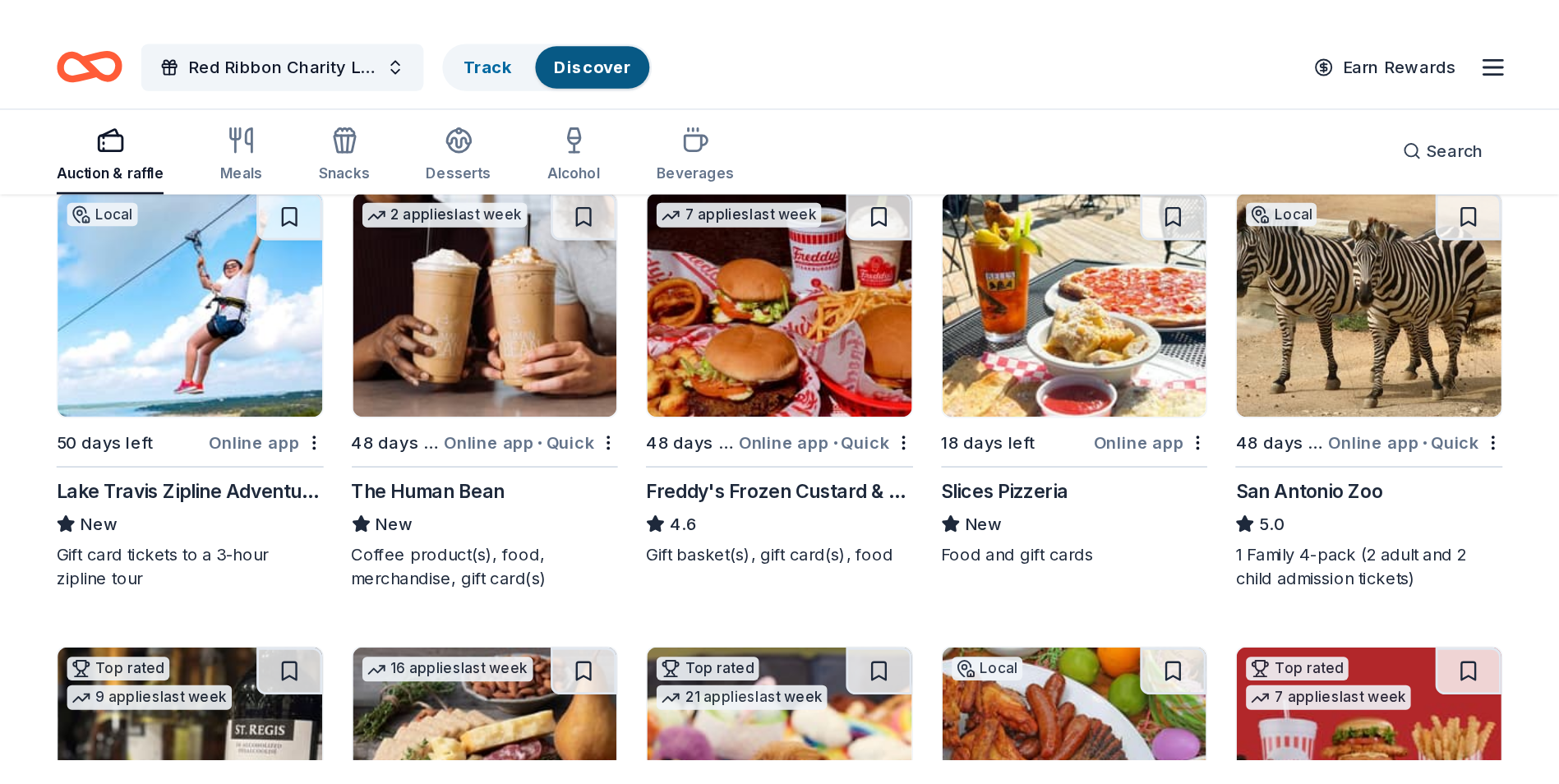 scroll, scrollTop: 1462, scrollLeft: 0, axis: vertical 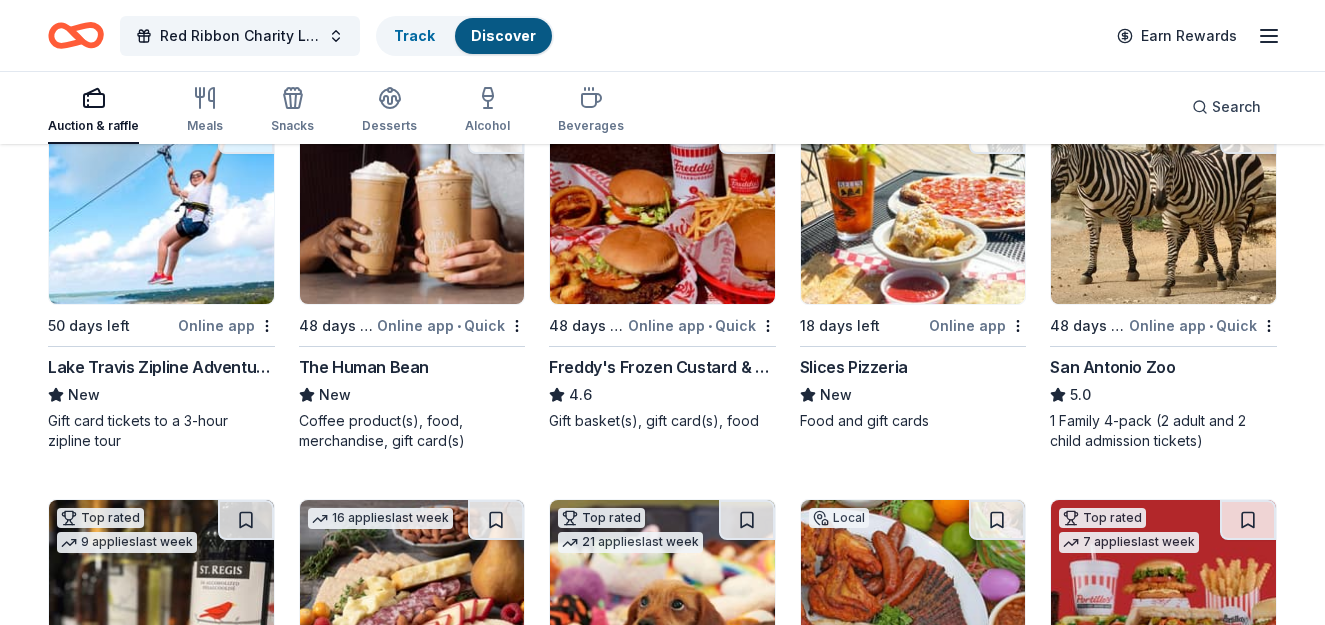 click at bounding box center (161, 209) 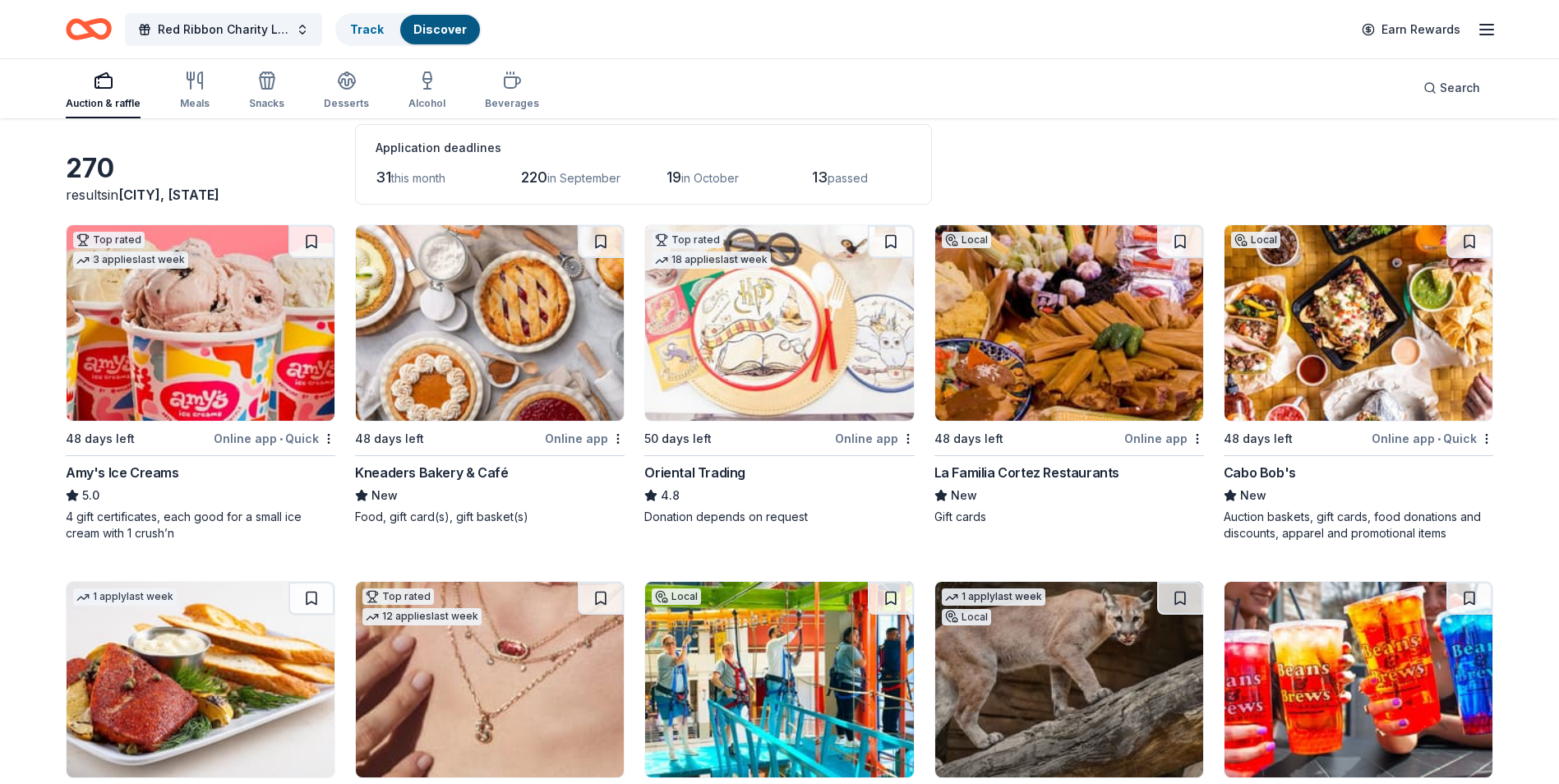 scroll, scrollTop: 0, scrollLeft: 0, axis: both 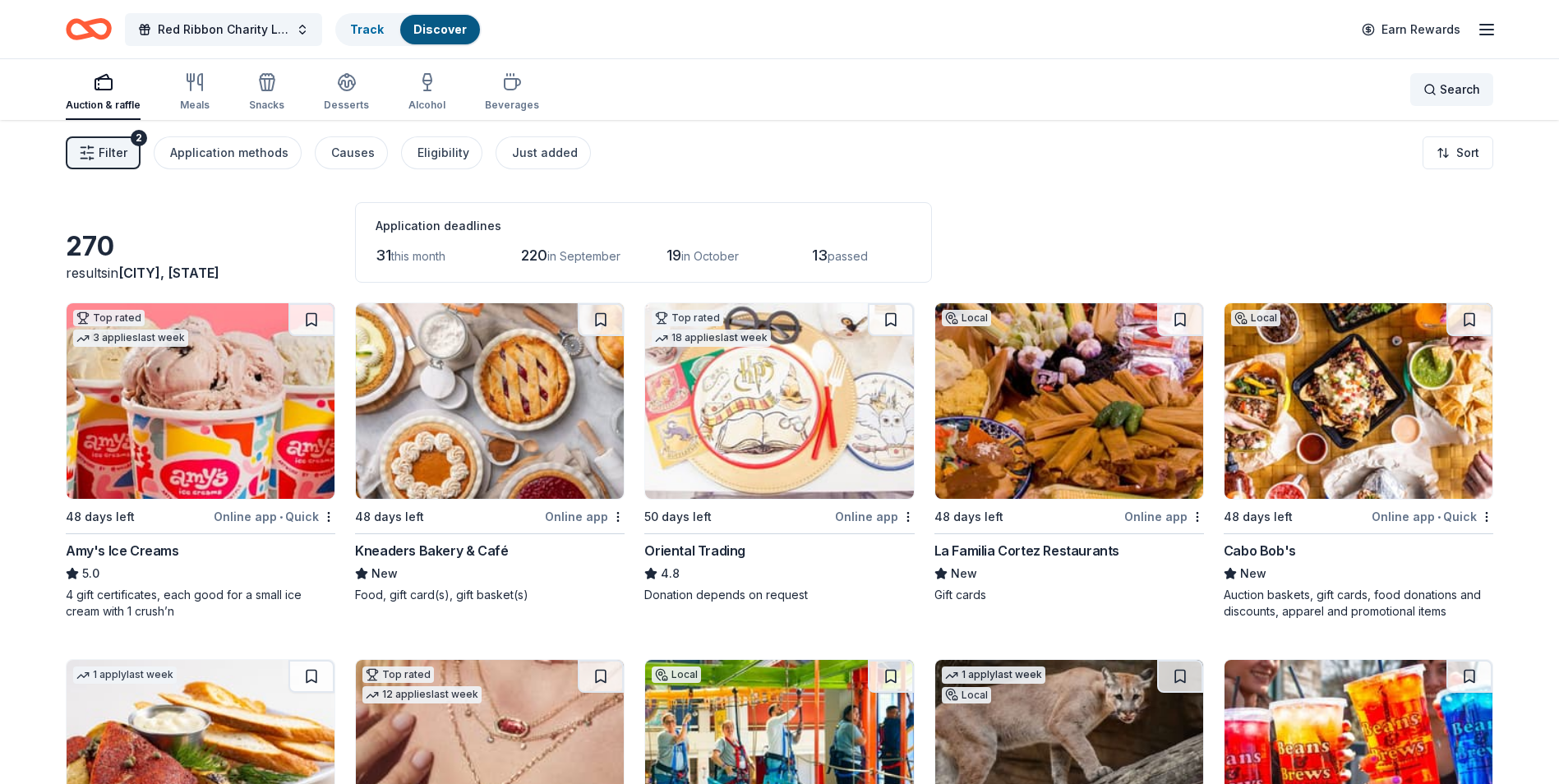 click on "Search" at bounding box center (1460, 90) 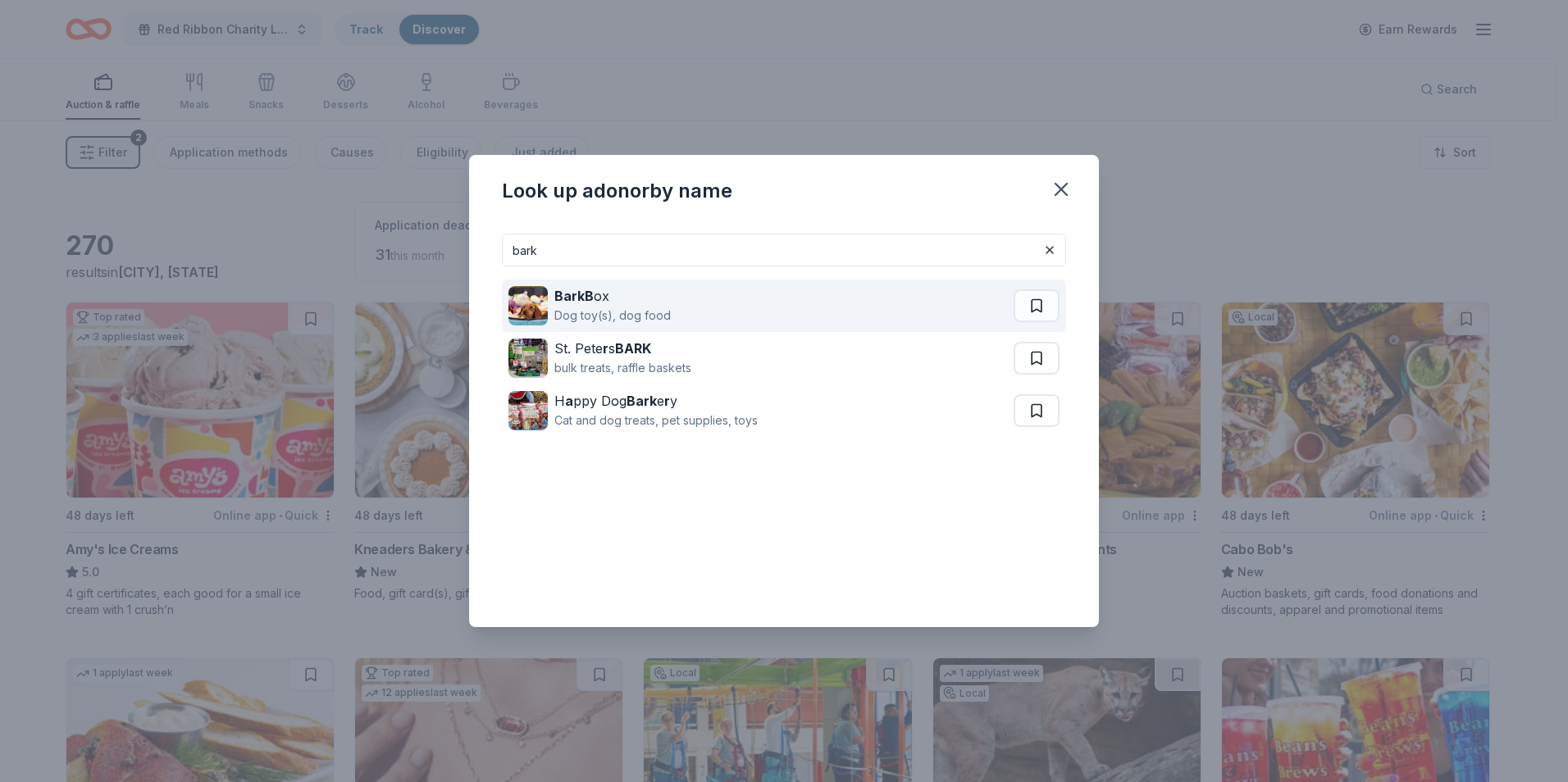 type on "bark" 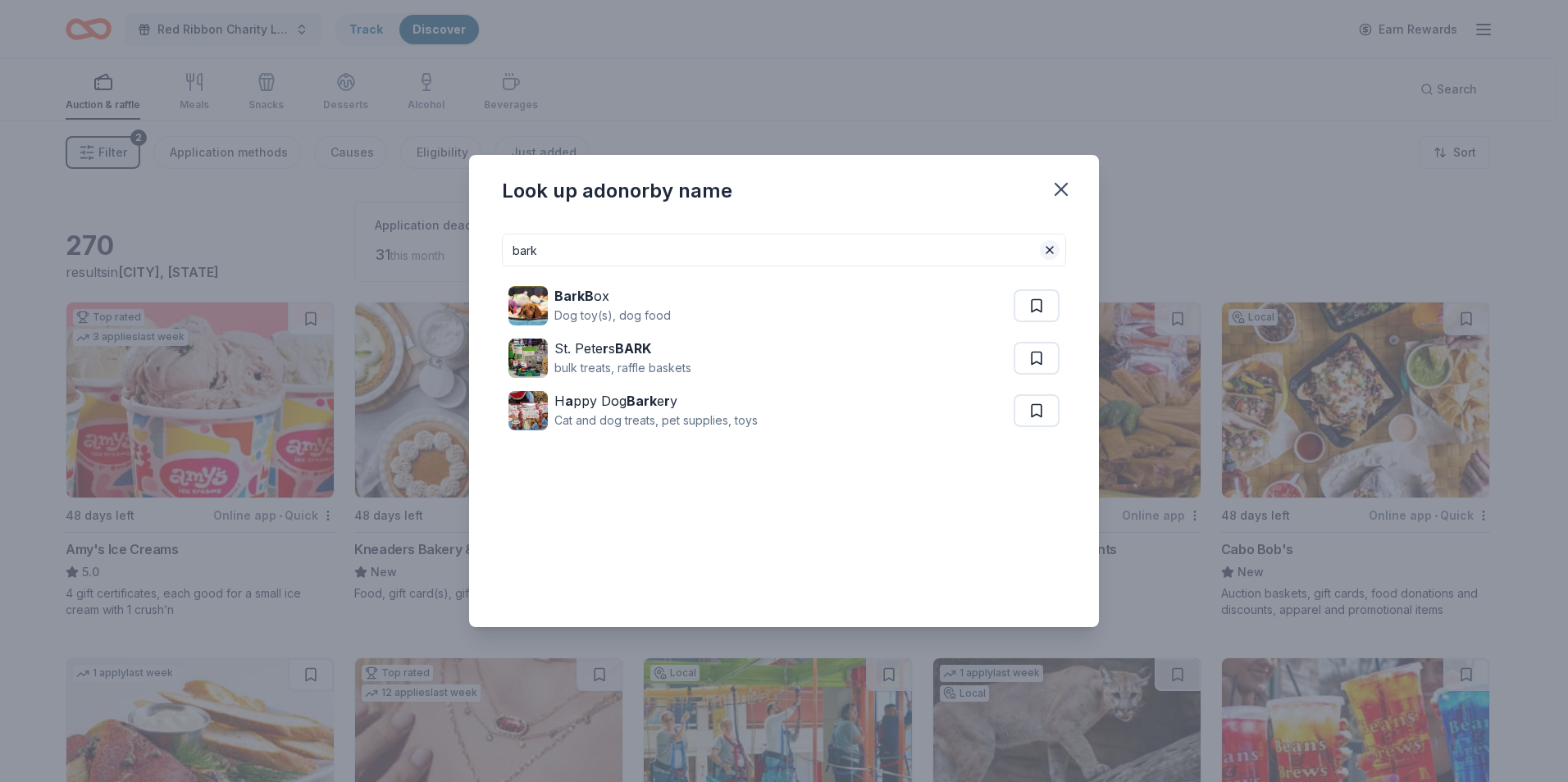 click at bounding box center (1050, 250) 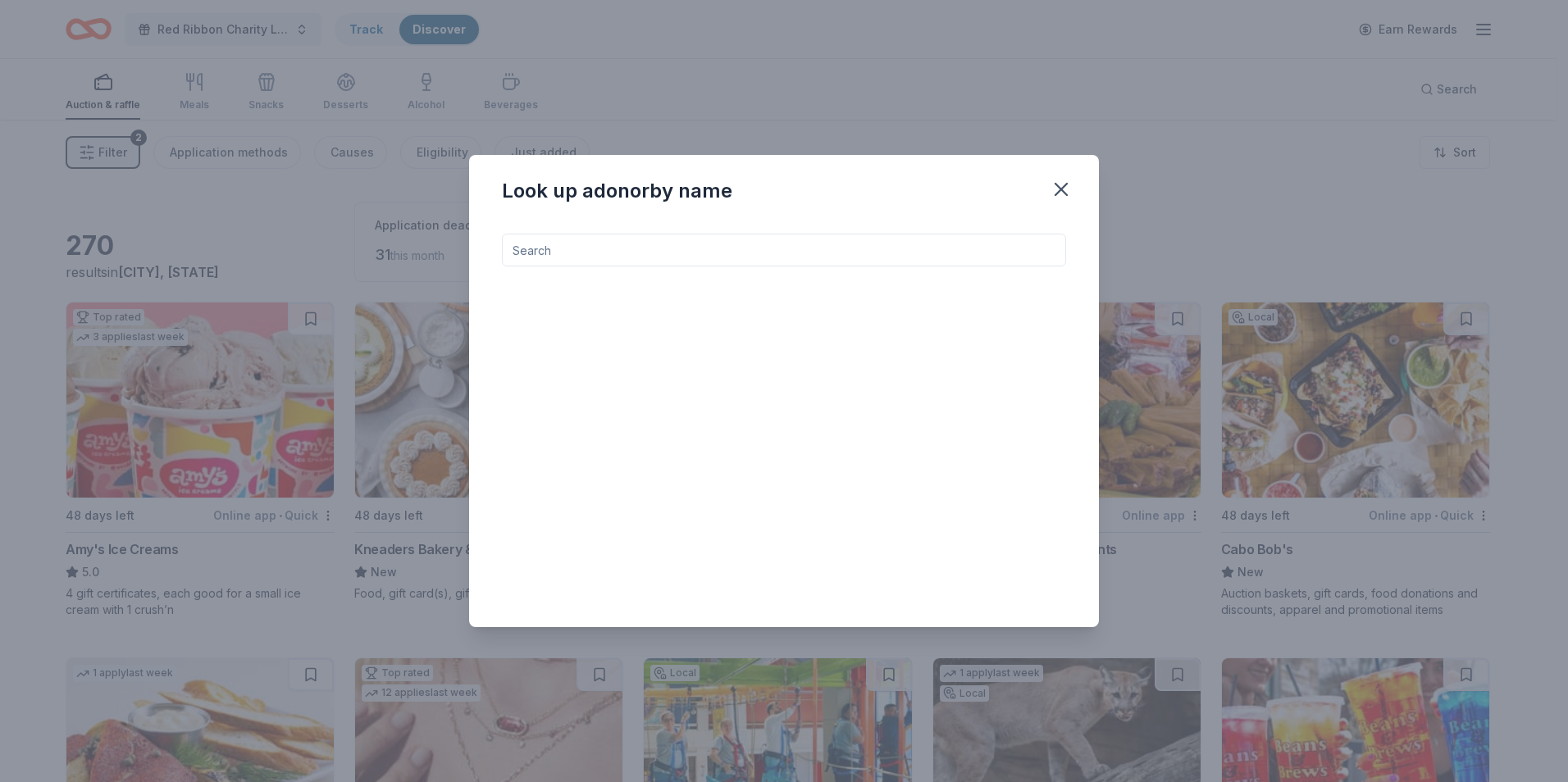 click at bounding box center (784, 250) 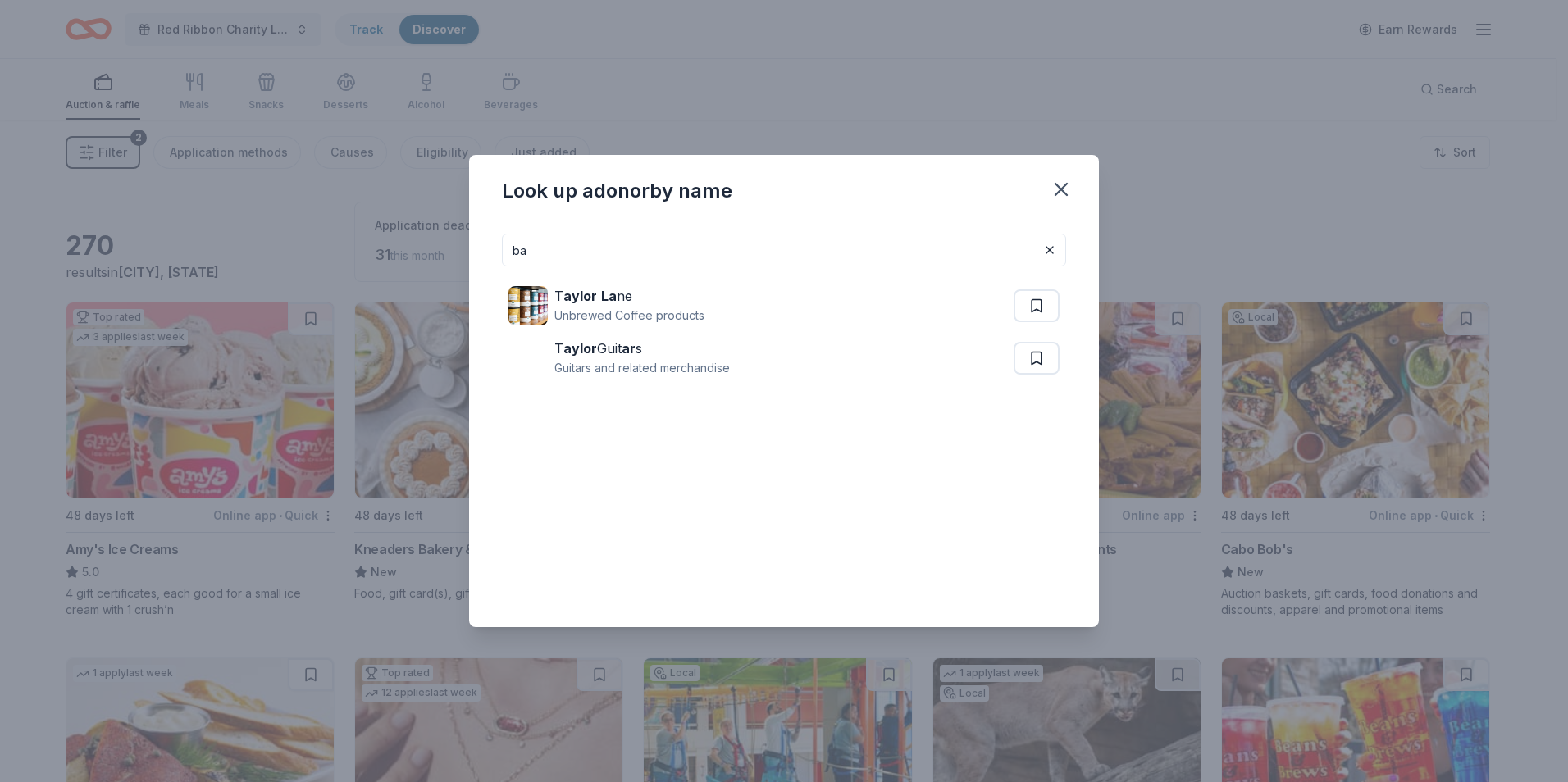 type on "b" 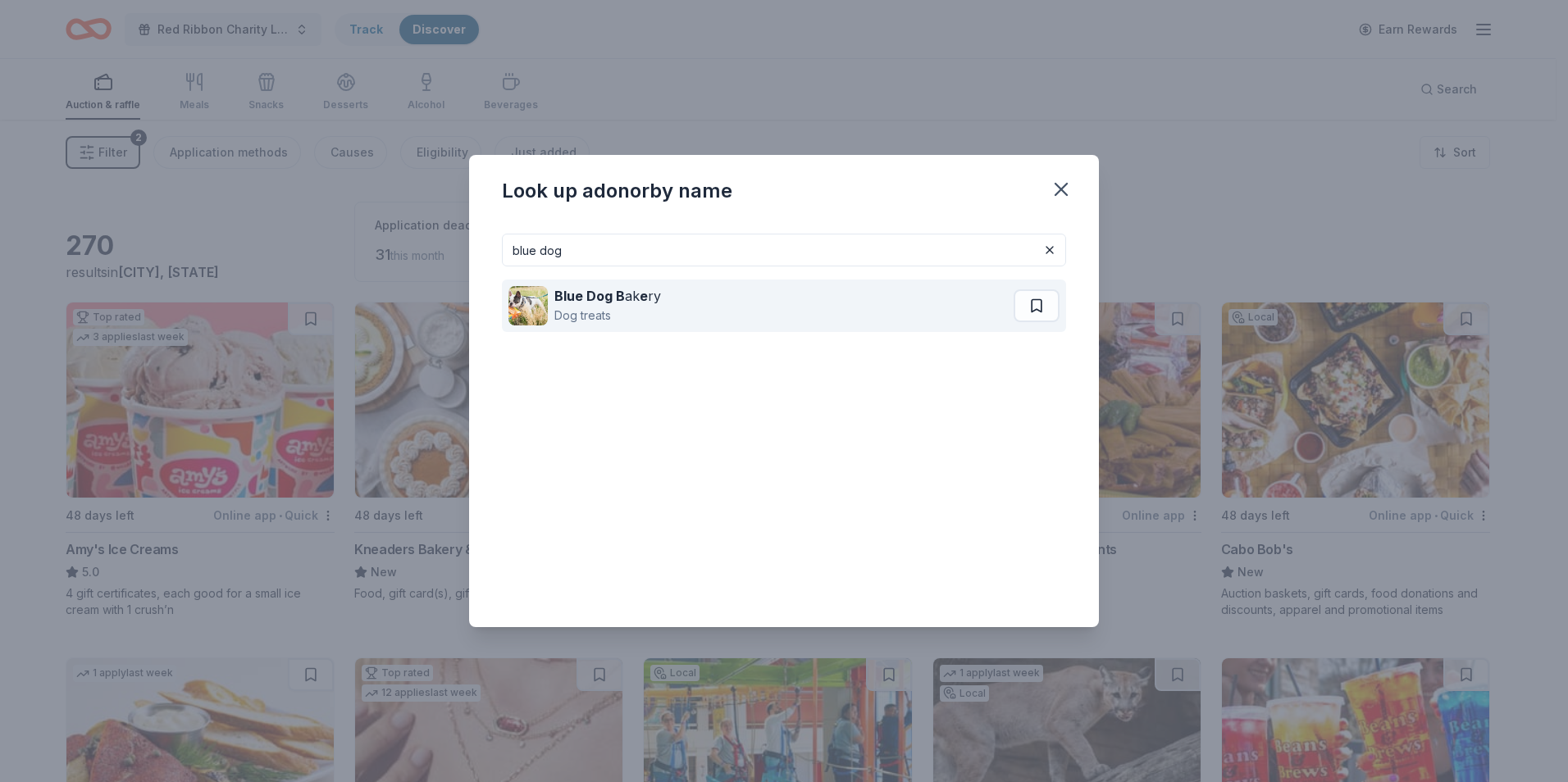 click on "Blue Dog B ak e ry Dog treats" at bounding box center (761, 306) 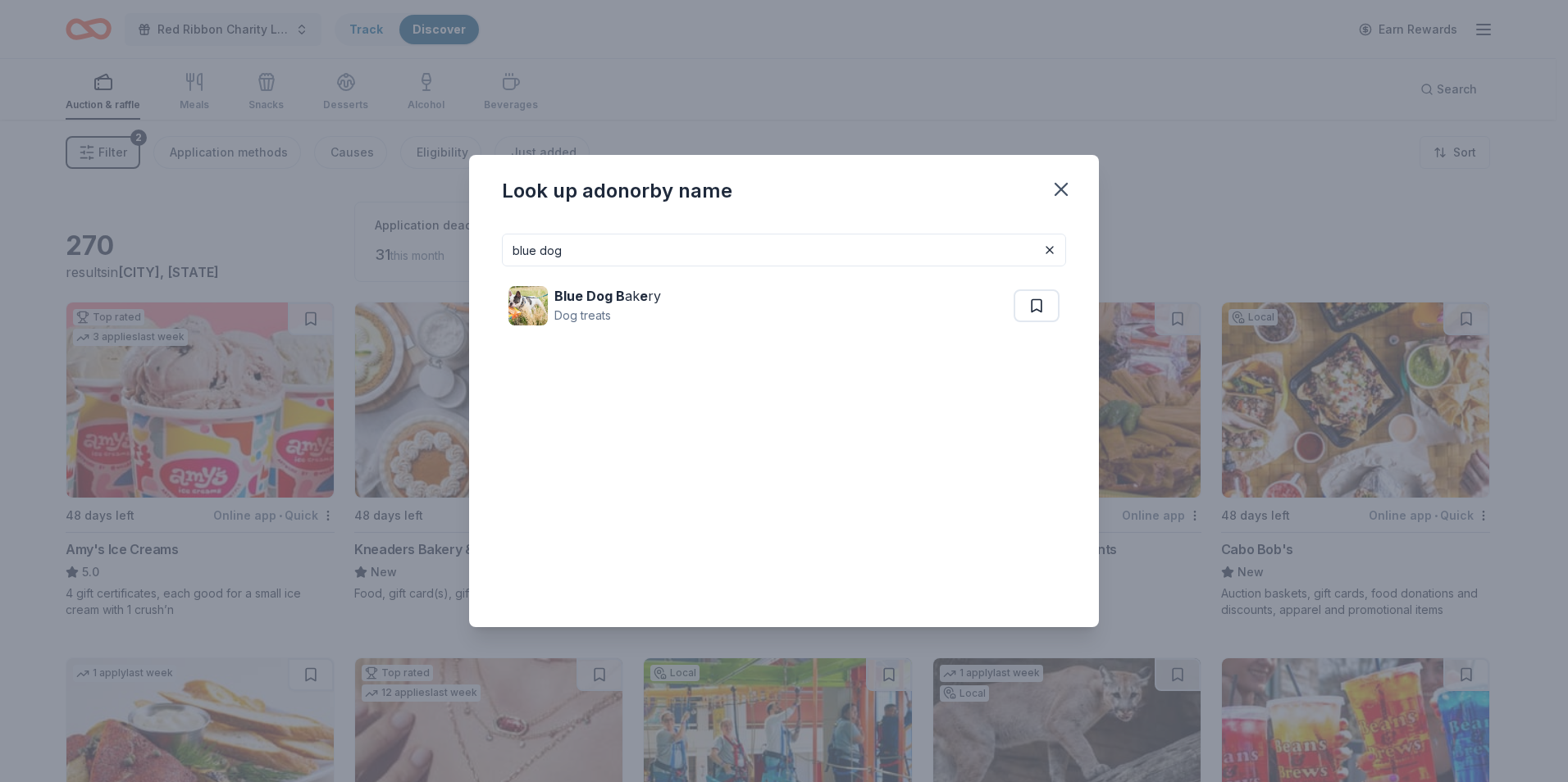 click on "blue dog" at bounding box center [784, 250] 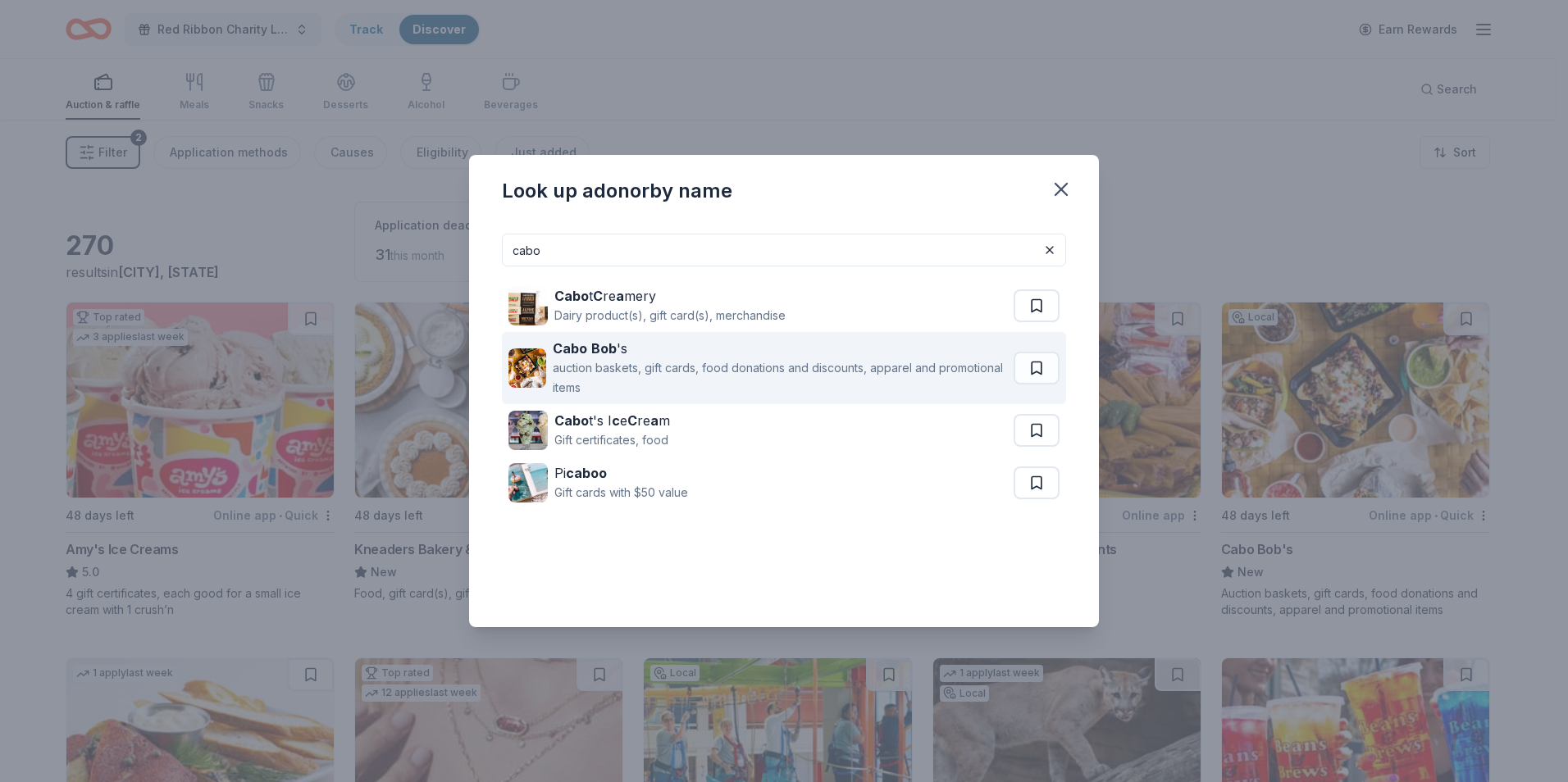 click on "auction baskets, gift cards, food donations and discounts, apparel and promotional items" at bounding box center [780, 378] 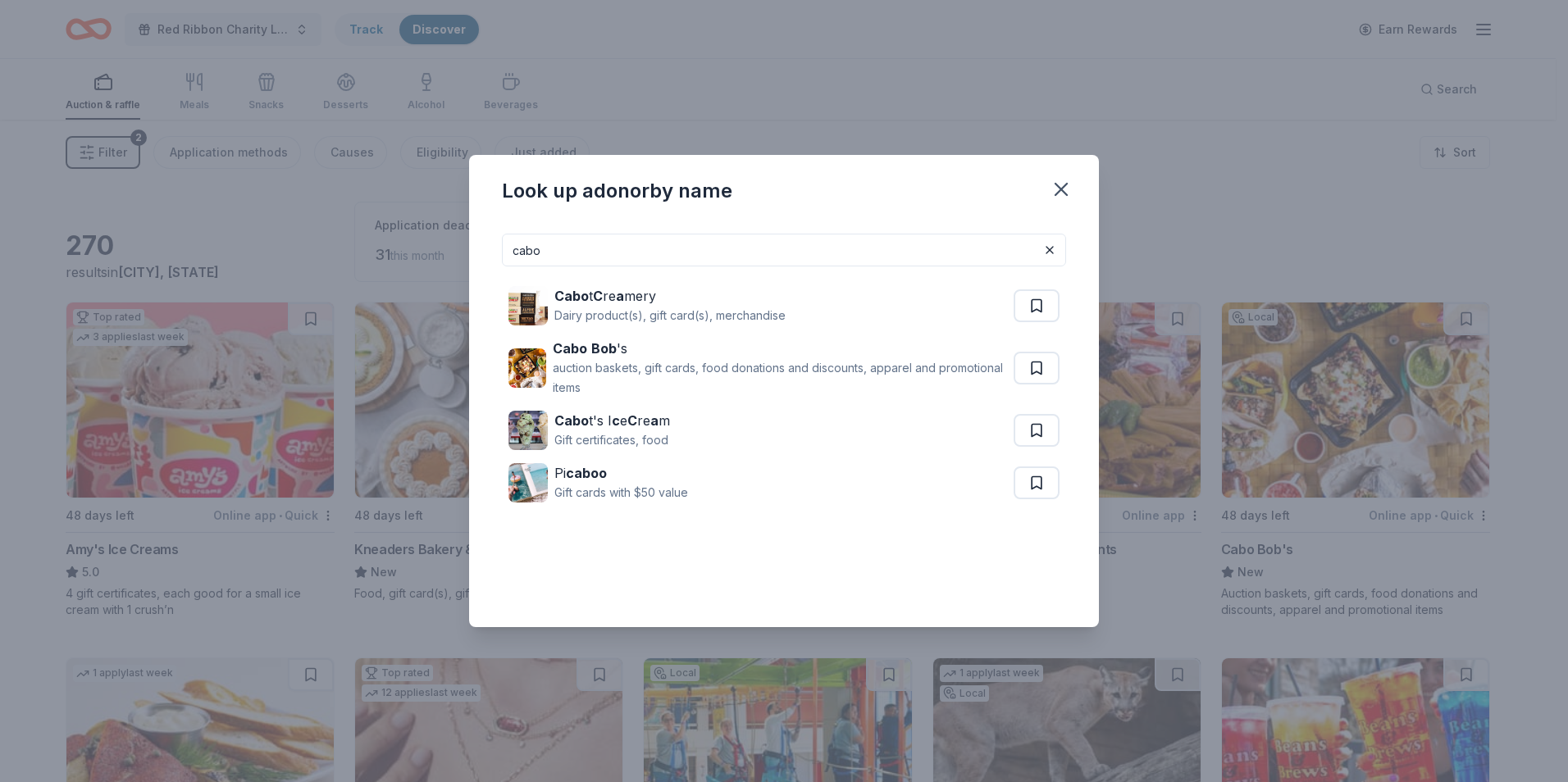 click on "cabo" at bounding box center [784, 250] 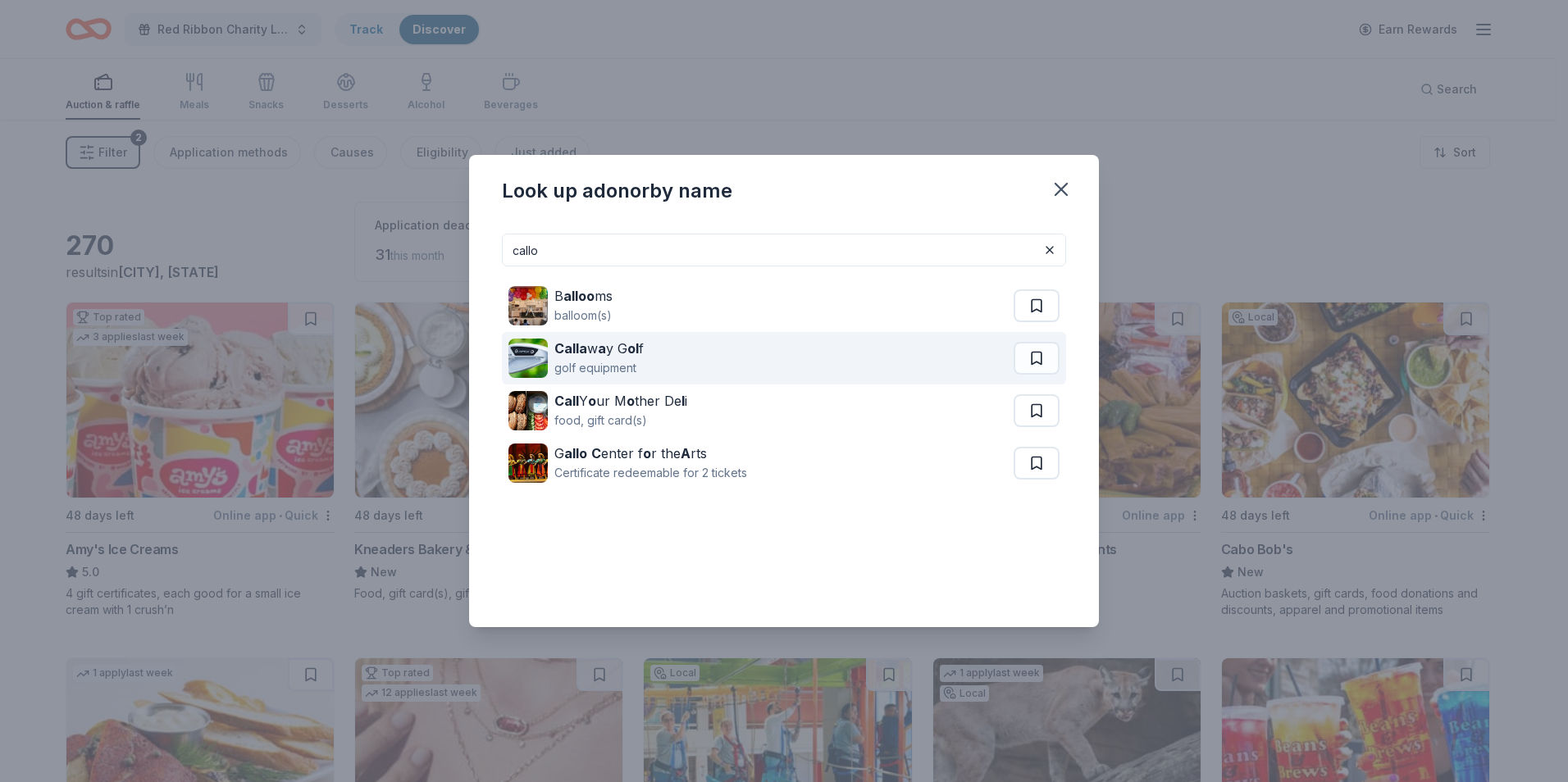 type on "callo" 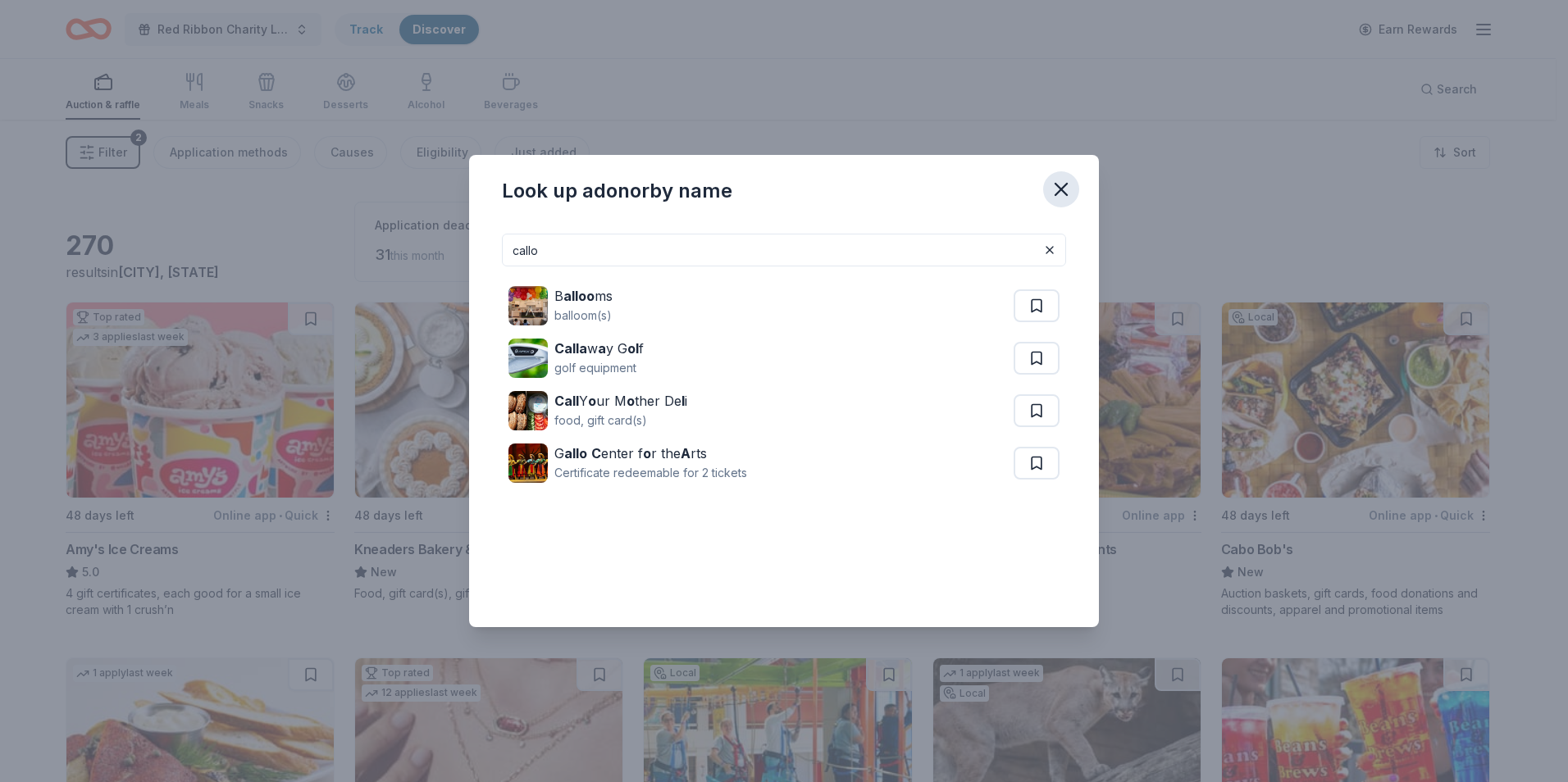 click 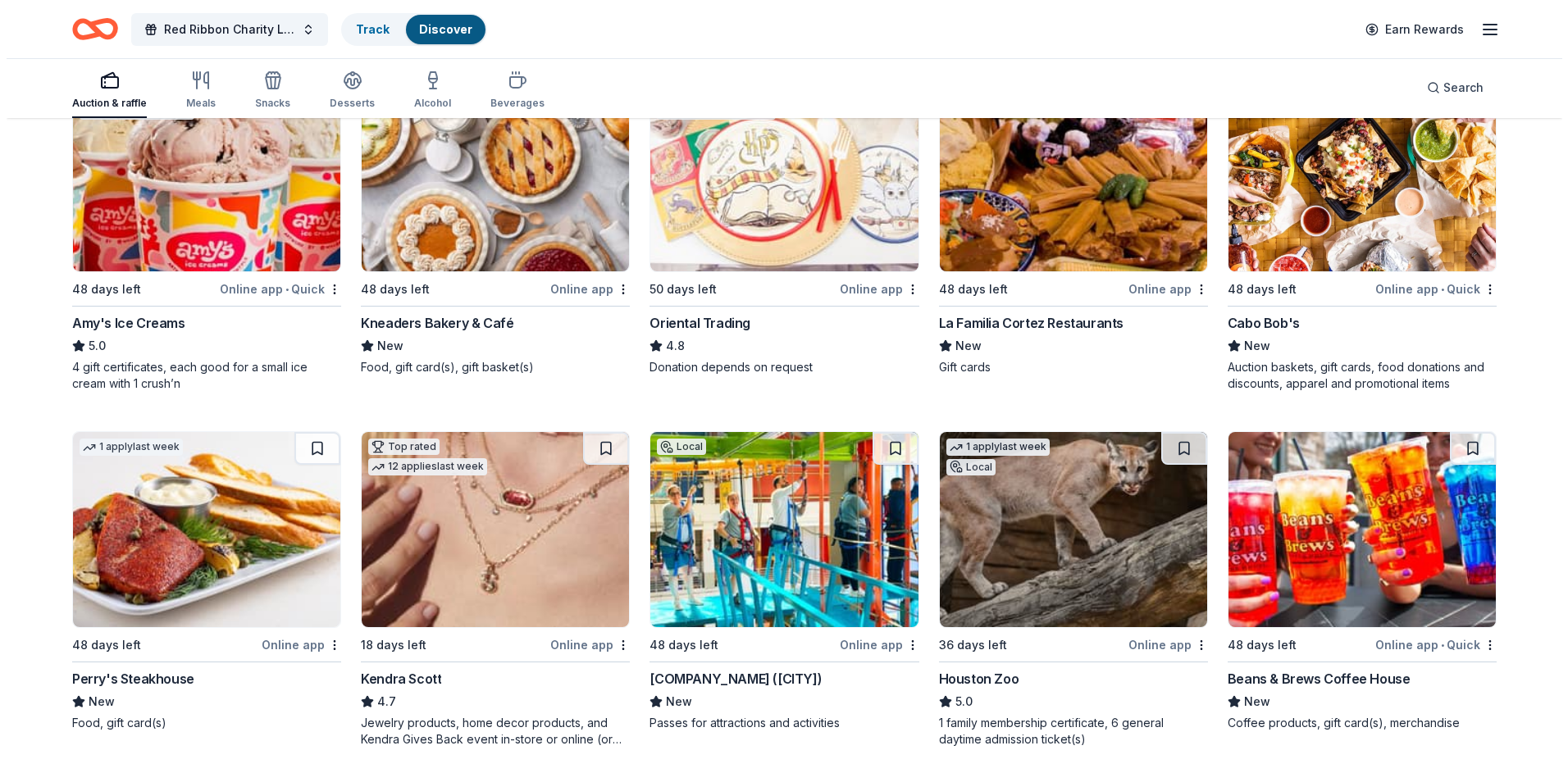 scroll, scrollTop: 246, scrollLeft: 0, axis: vertical 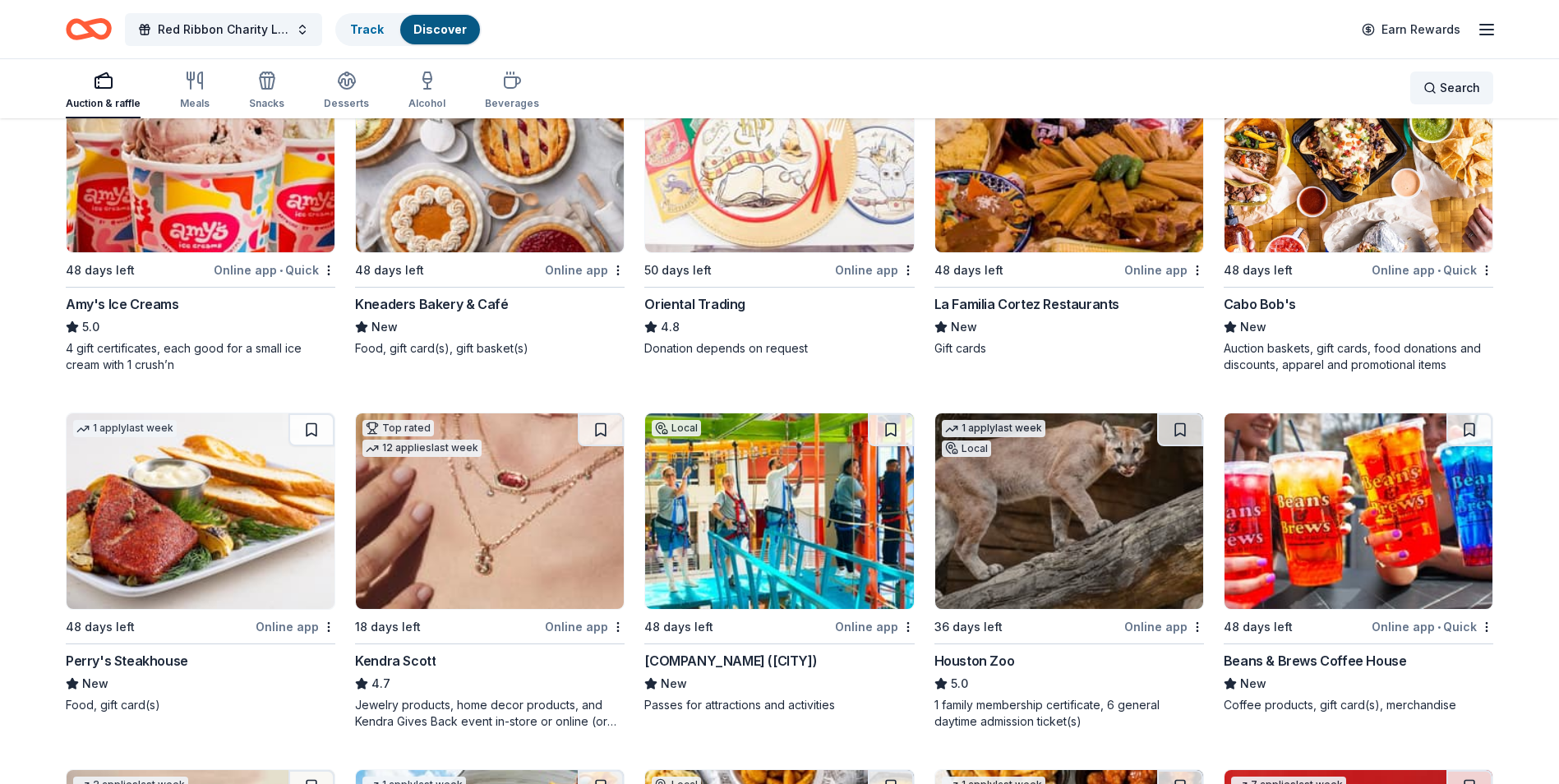 click on "Search" at bounding box center [1451, 88] 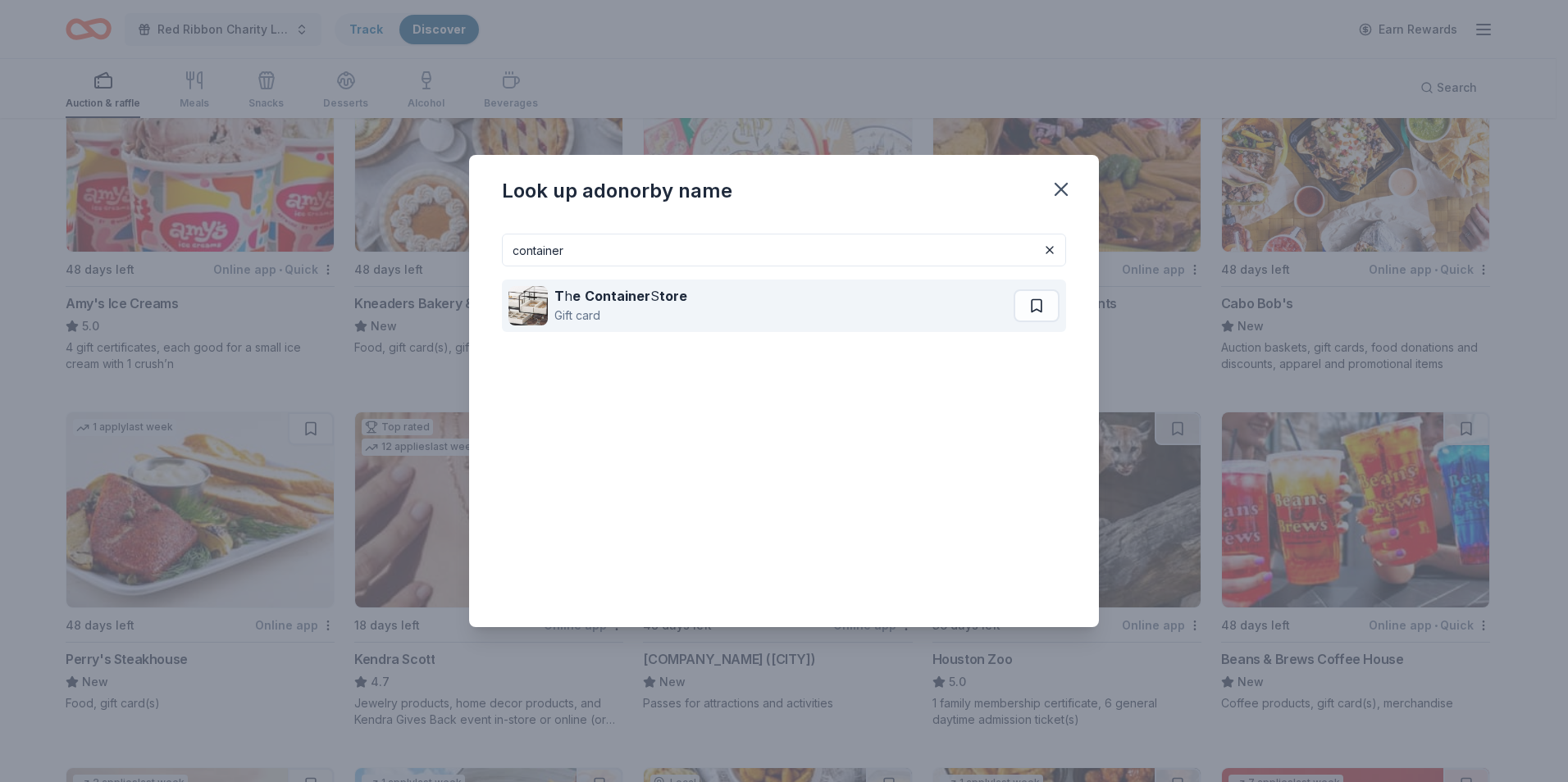 click on "T h e   Container  S tore Gift card" at bounding box center [761, 306] 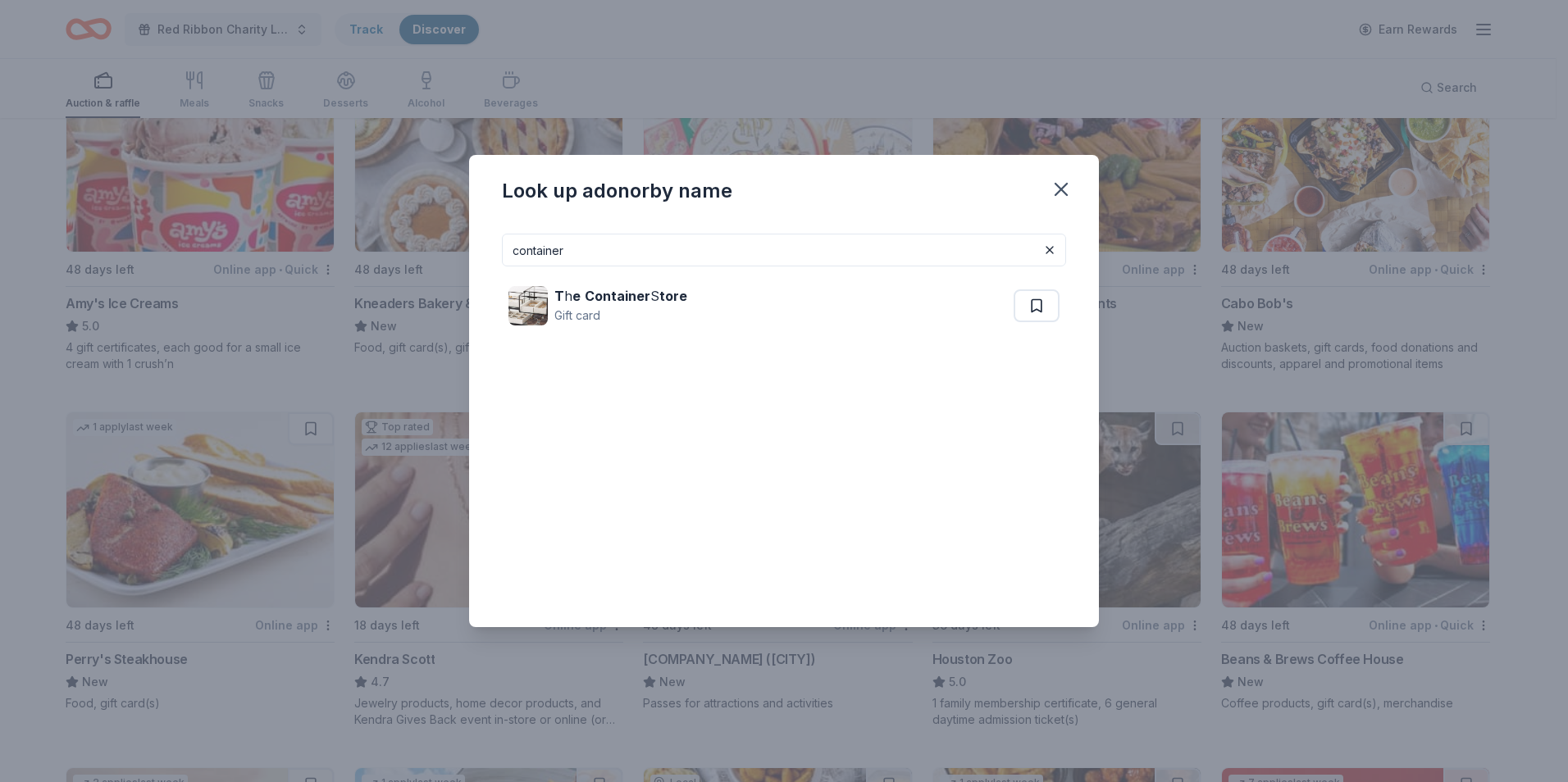 click on "container" at bounding box center (784, 250) 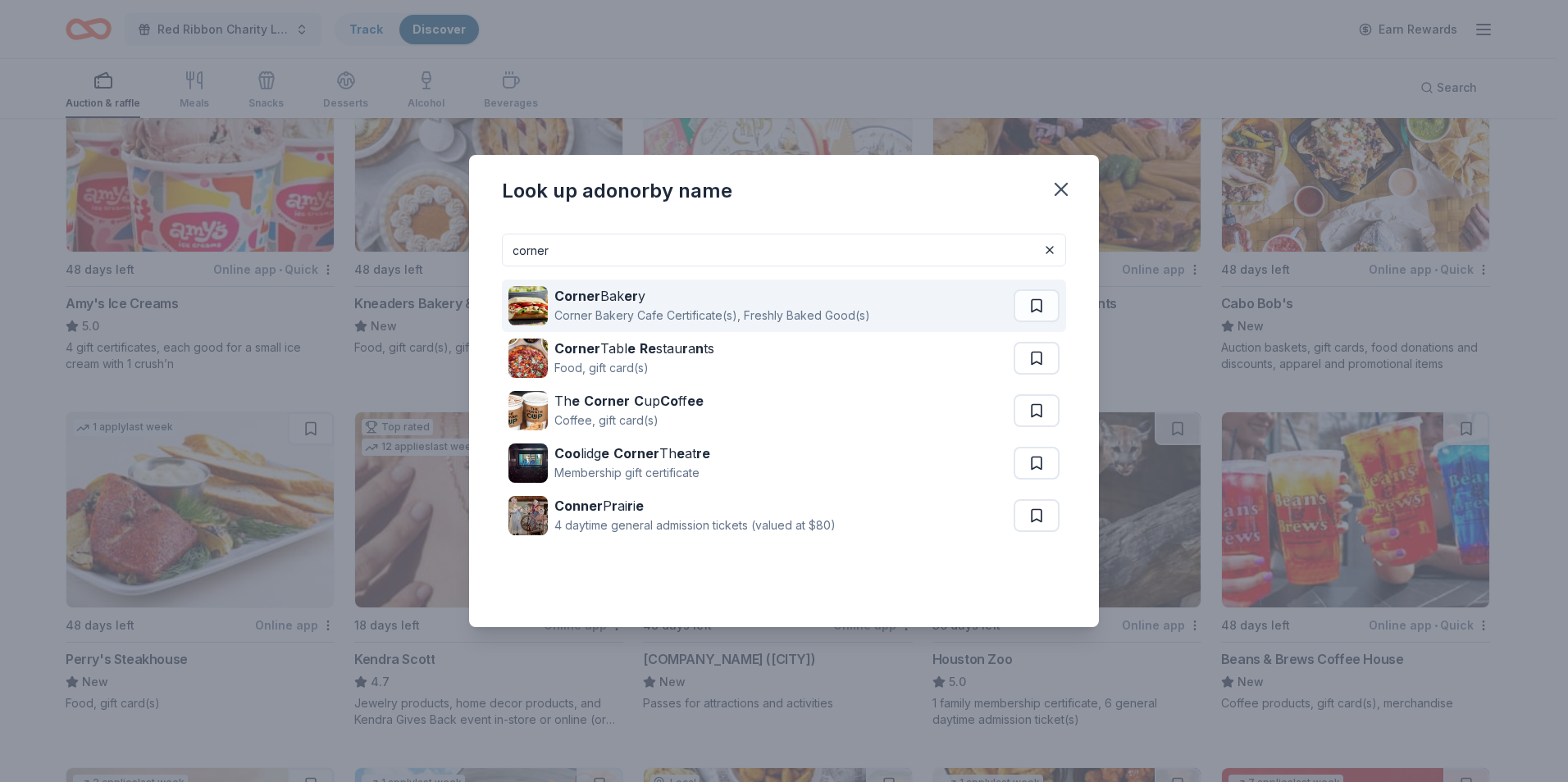 click on "Corner  Bak er y Corner Bakery Cafe Certificate(s), Freshly Baked Good(s)" at bounding box center (761, 306) 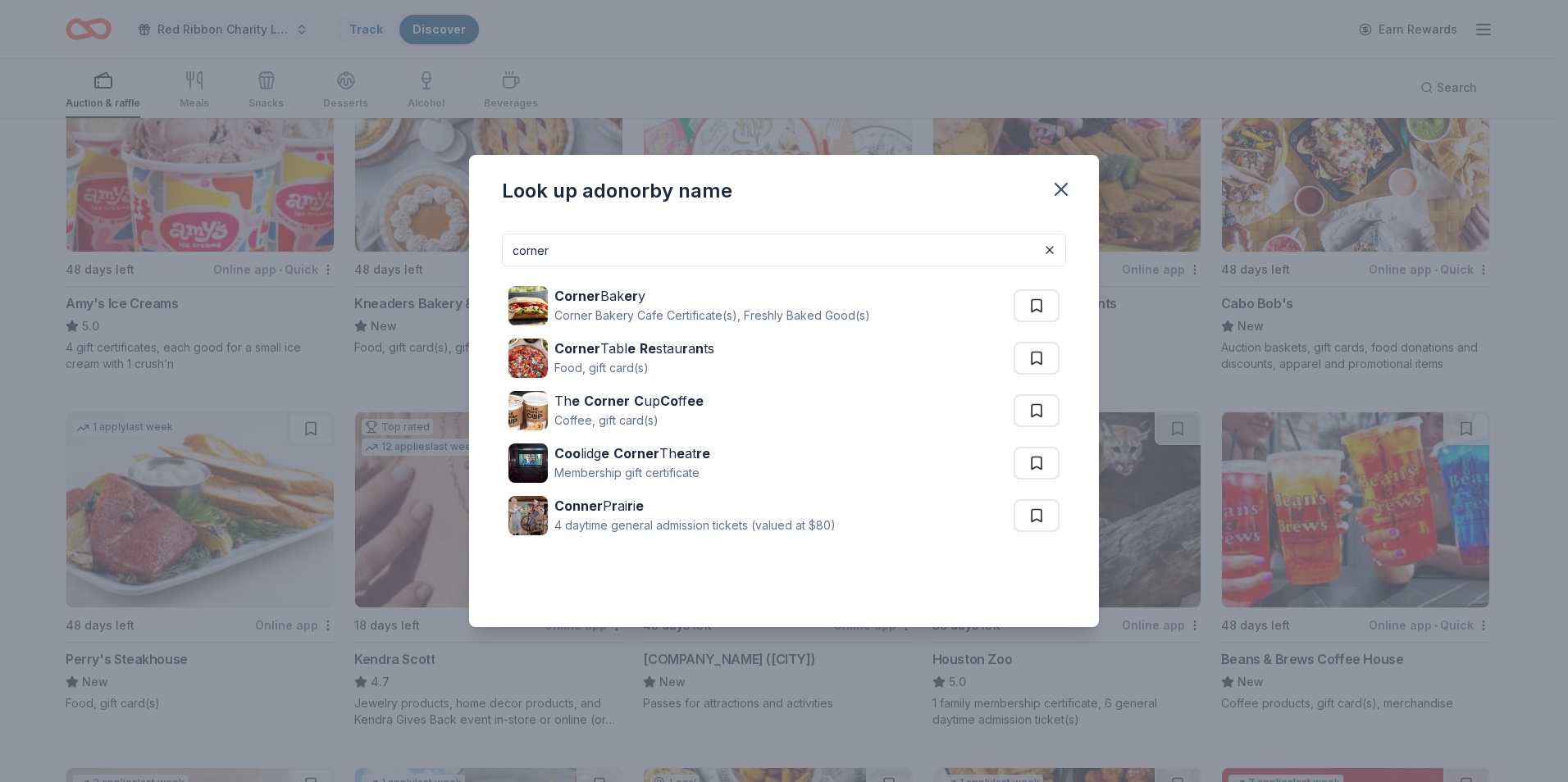 click on "corner" at bounding box center (784, 250) 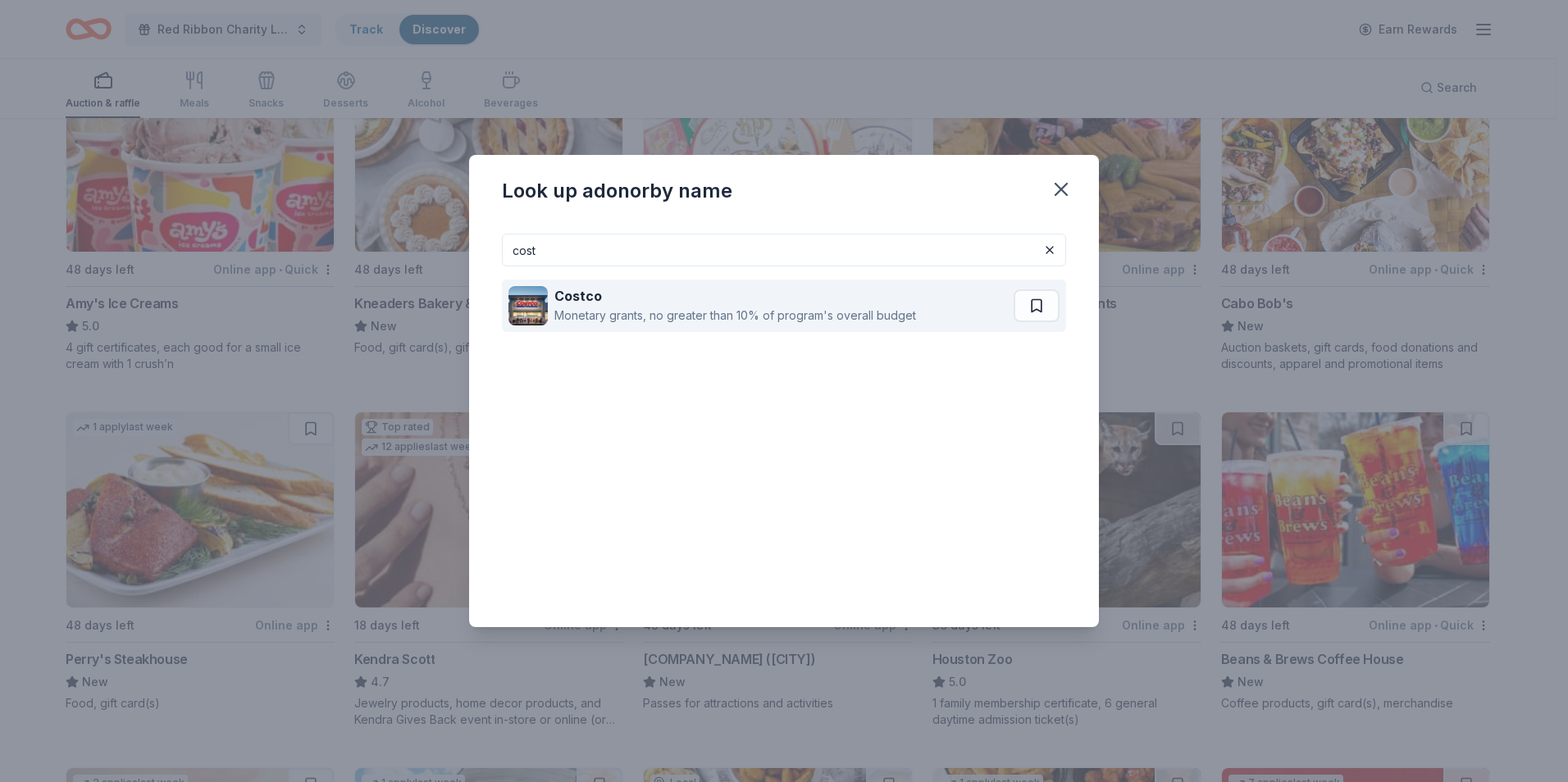click on "Monetary grants, no greater than 10% of program's overall budget" at bounding box center [735, 316] 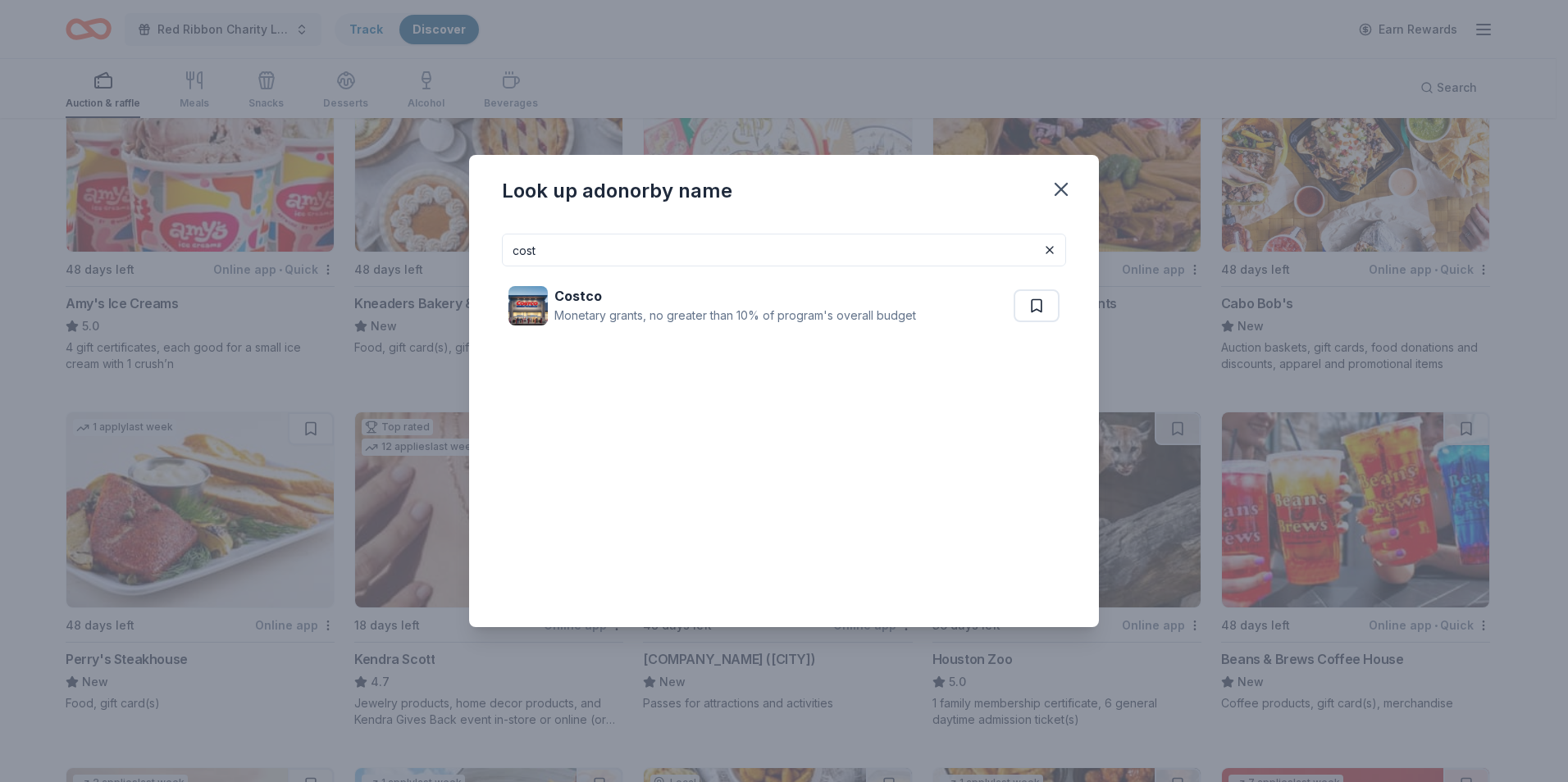 click on "cost" at bounding box center [784, 250] 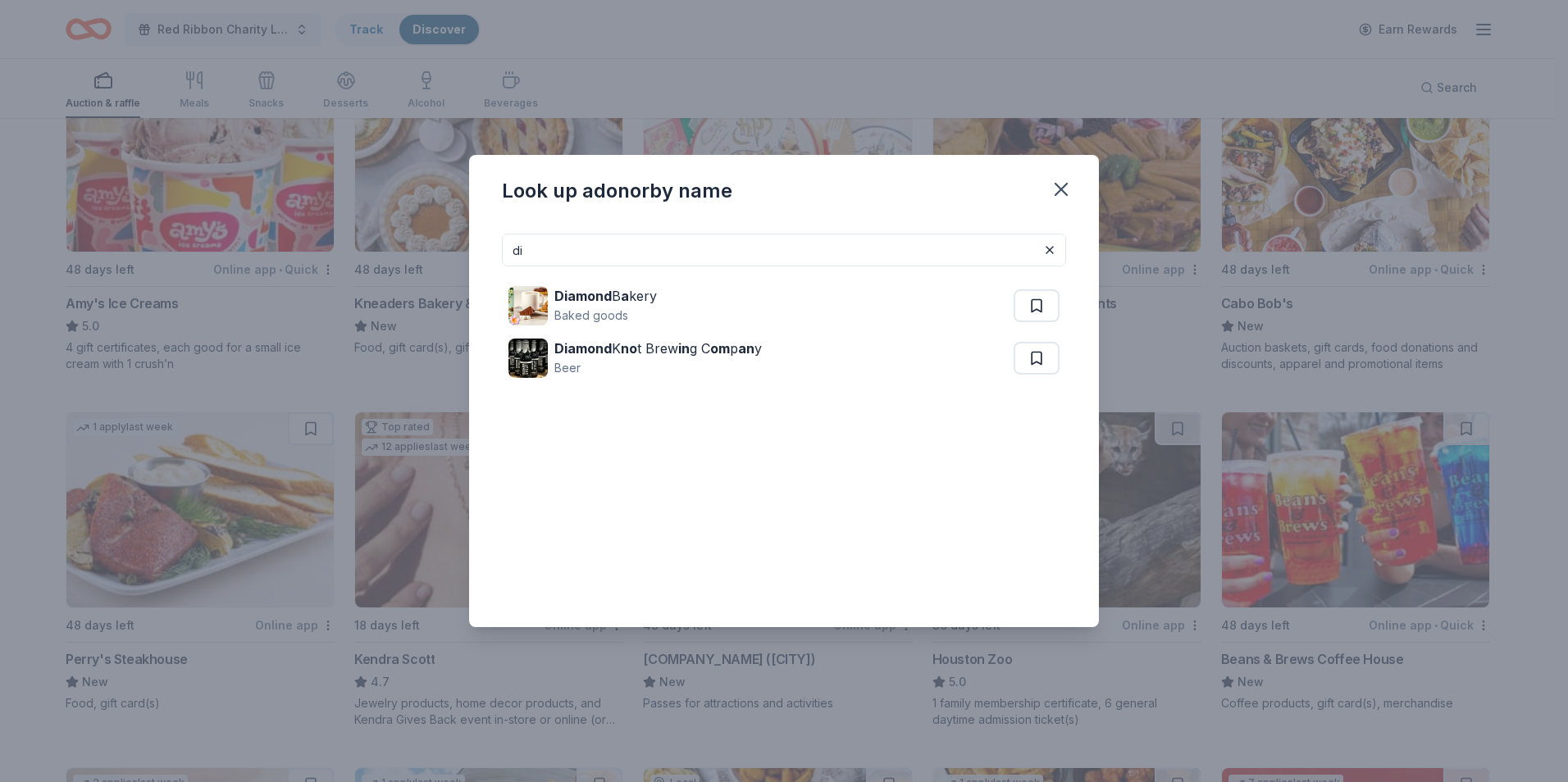 type on "d" 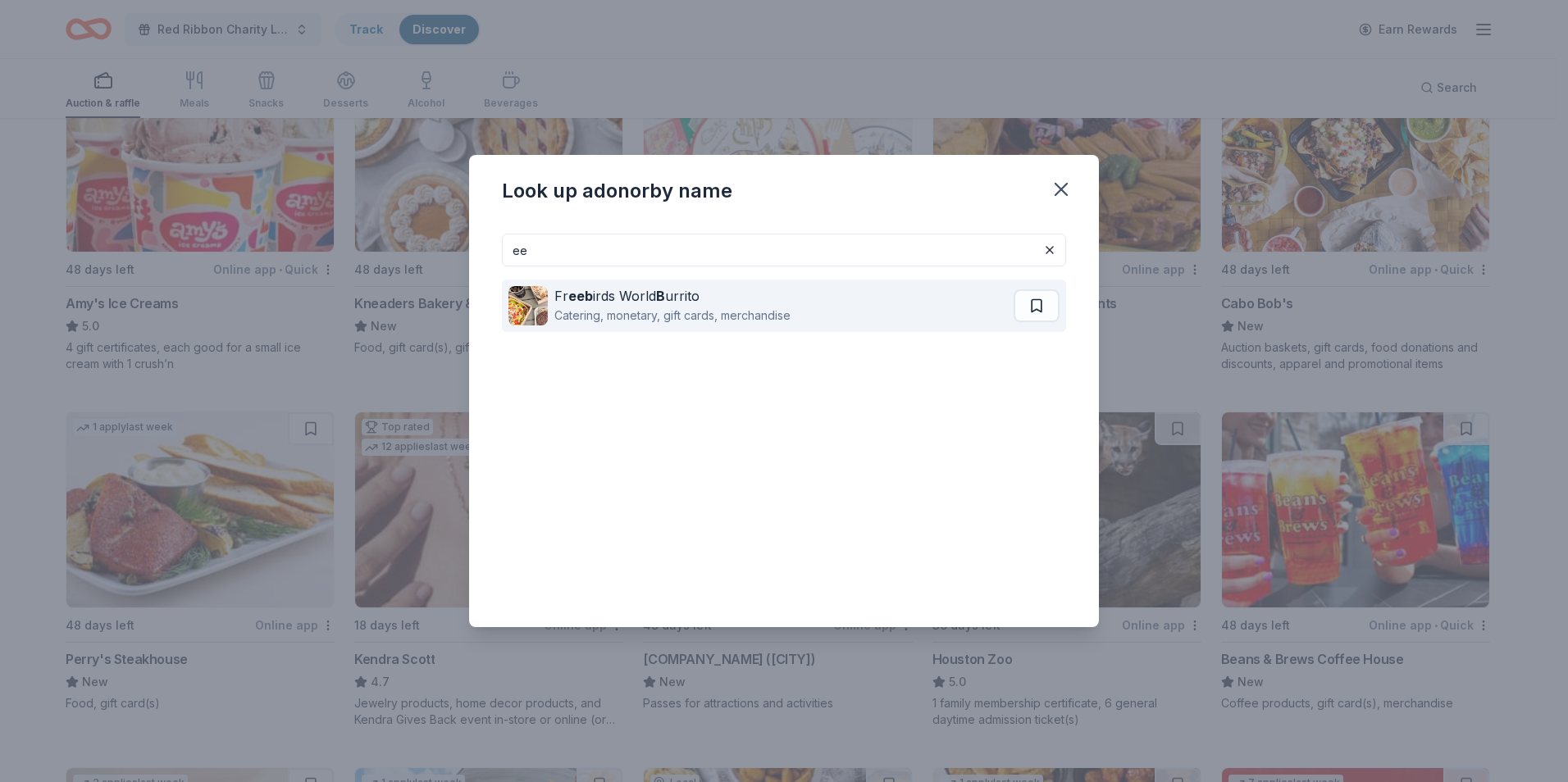 type on "e" 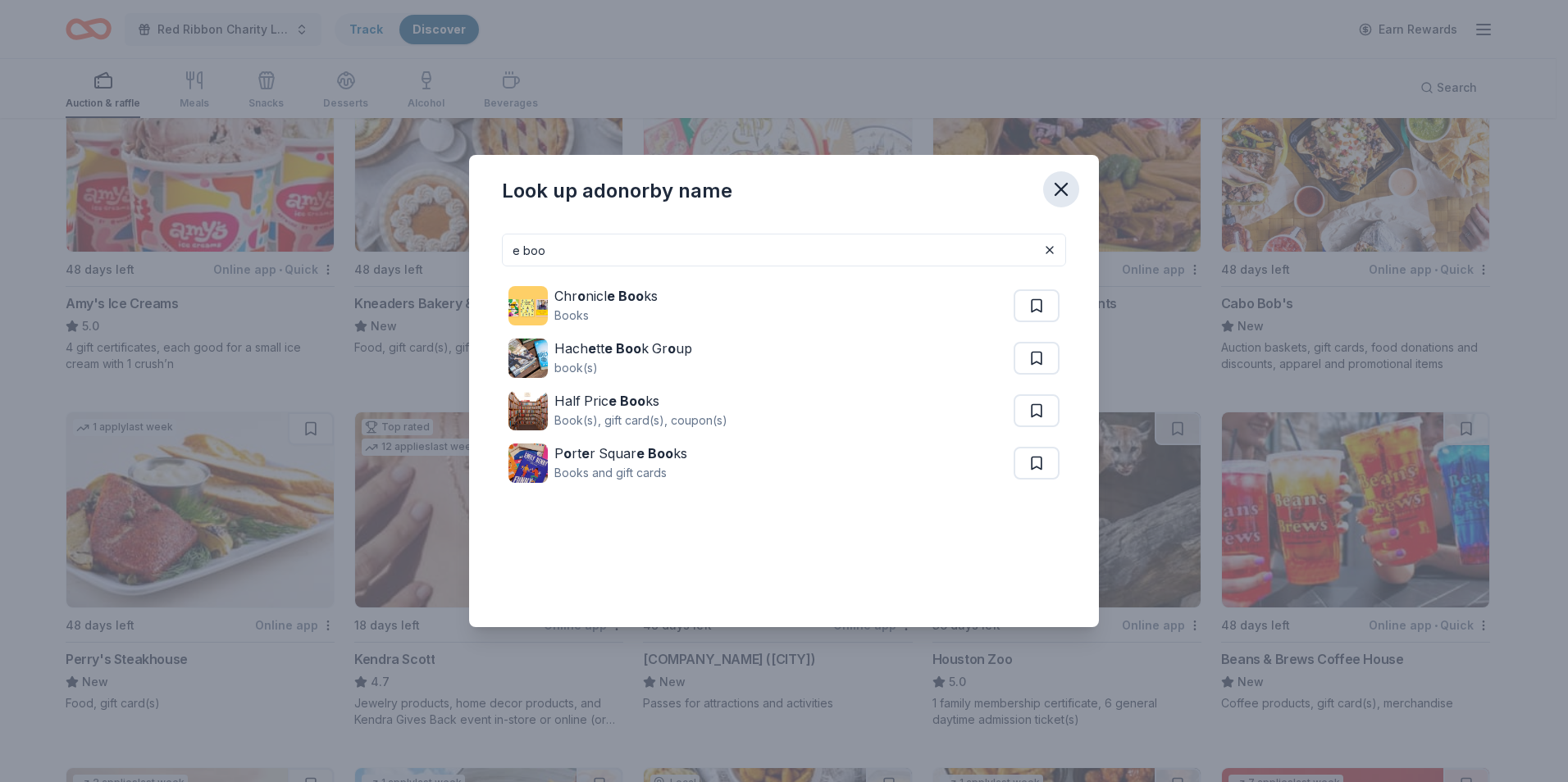 type on "e boo" 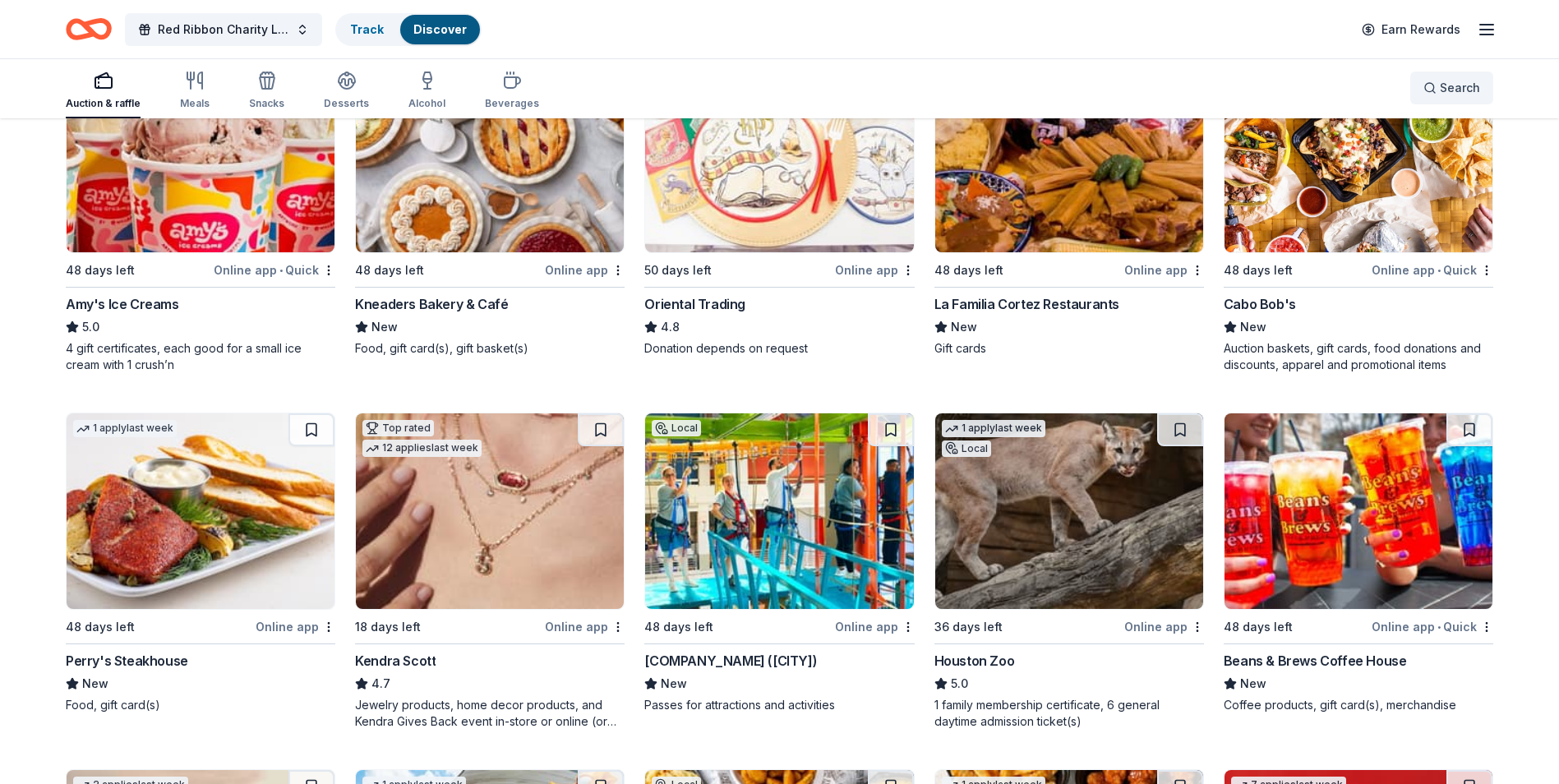 click on "Search" at bounding box center (1451, 88) 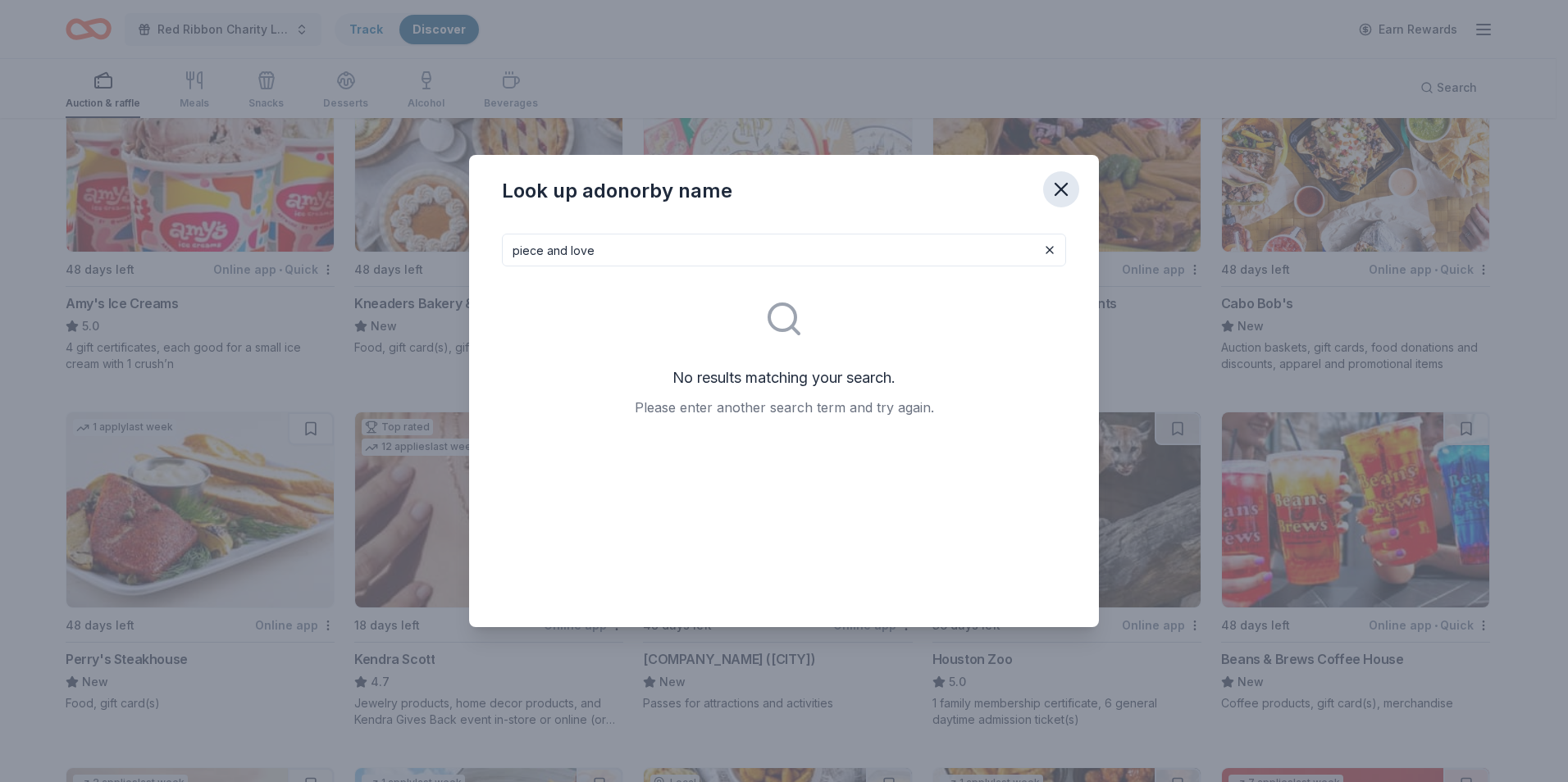 type on "piece and love" 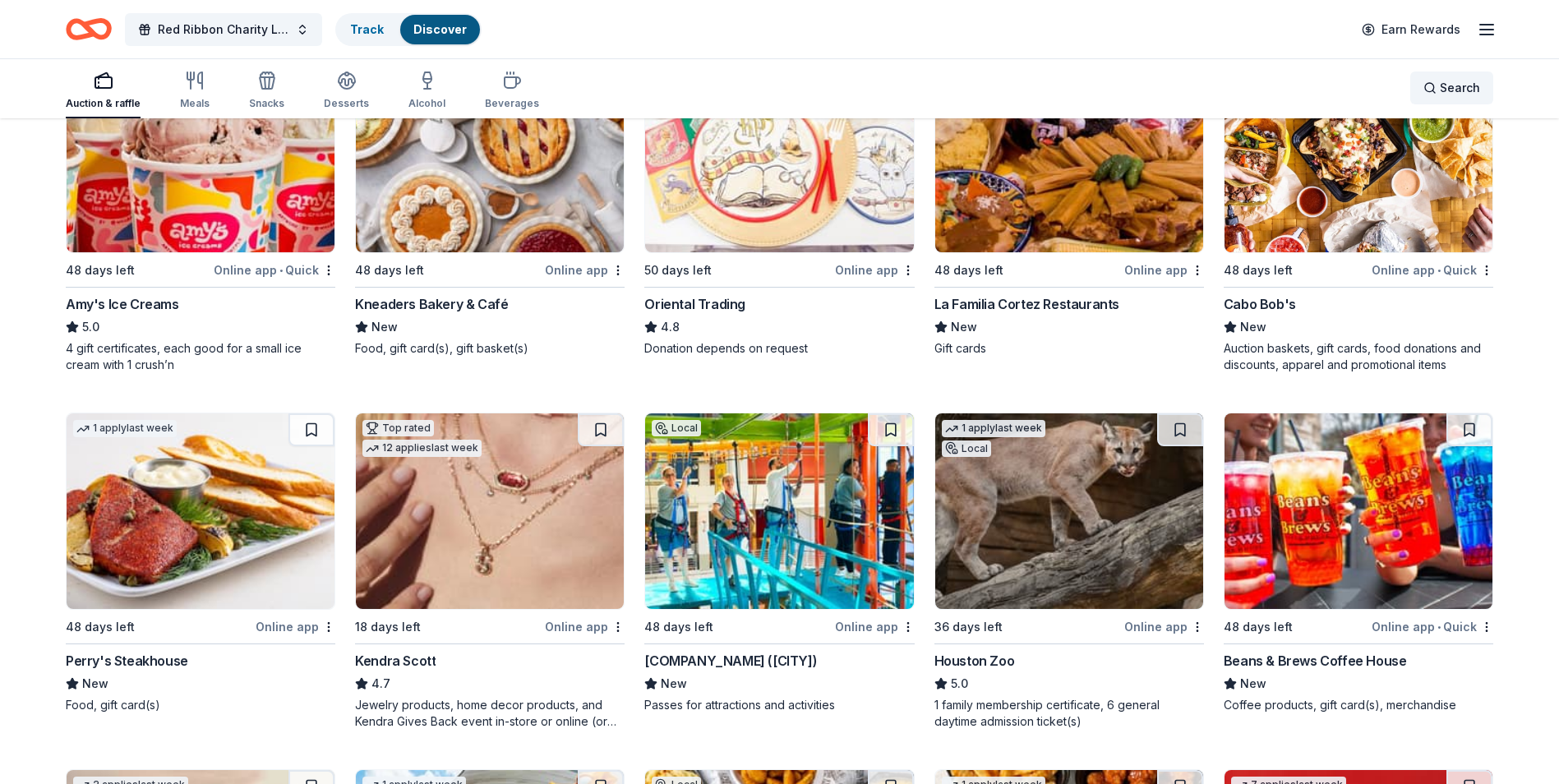 click on "Search" at bounding box center [1460, 88] 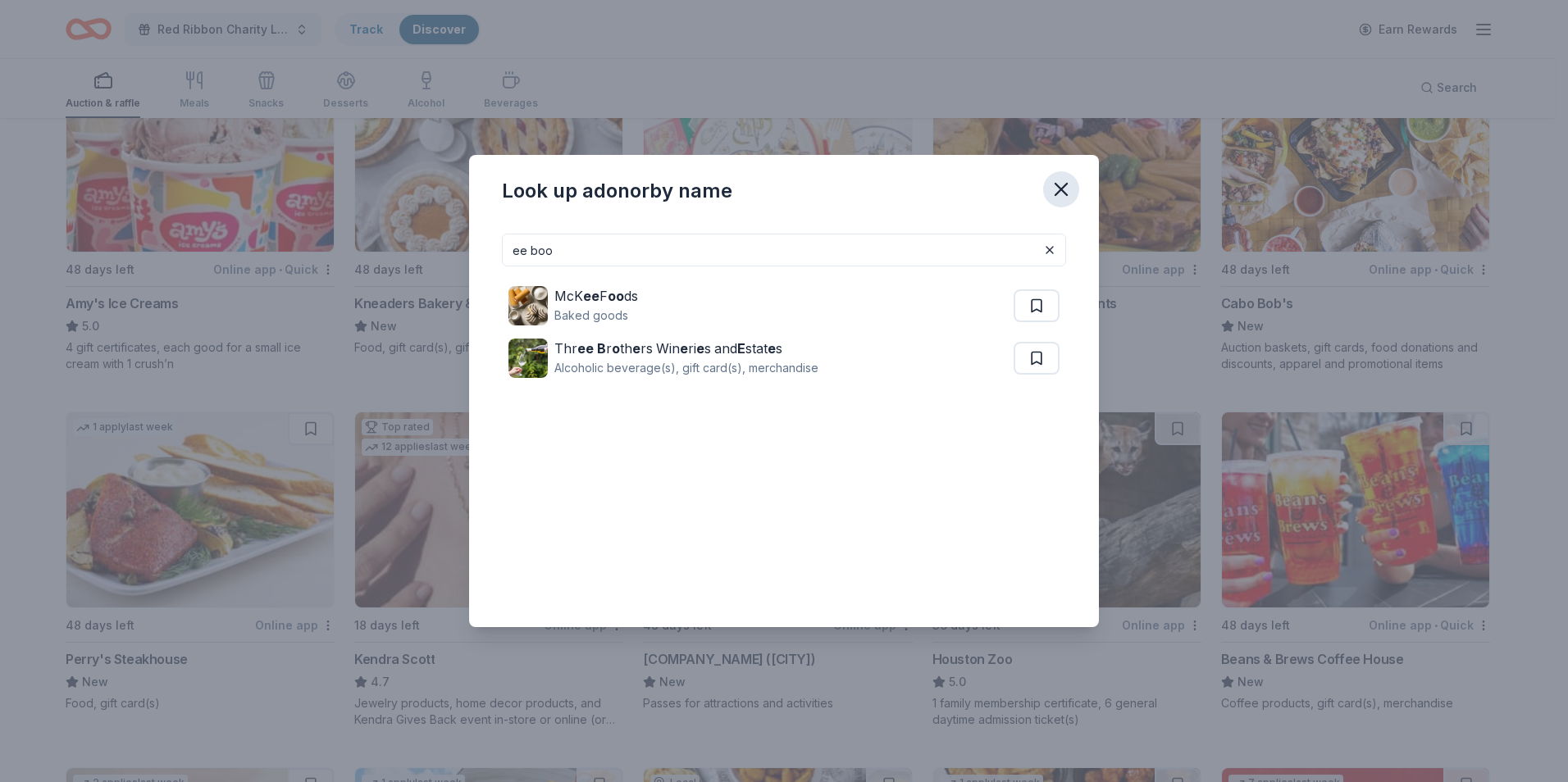 type on "ee boo" 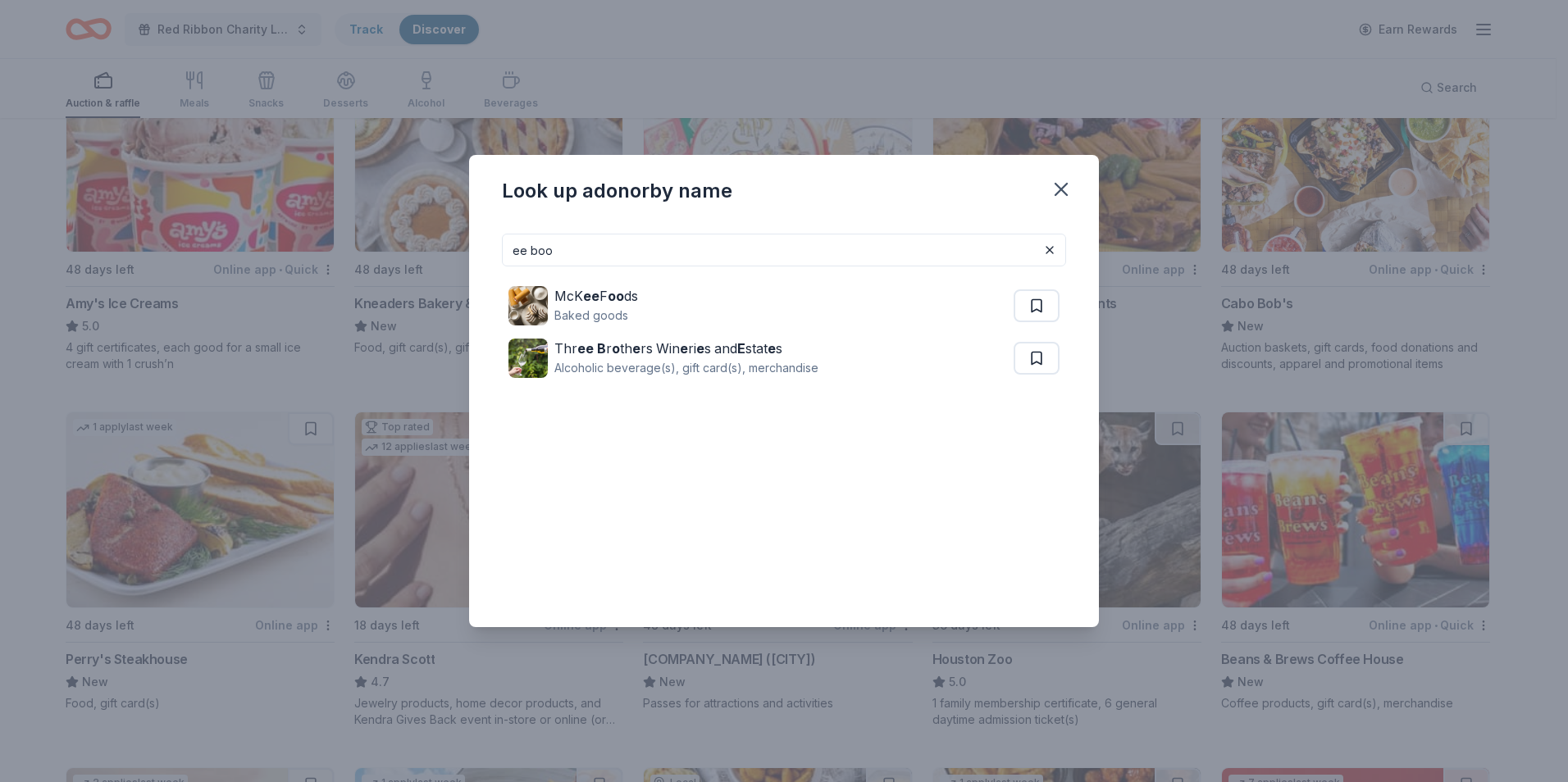drag, startPoint x: 1070, startPoint y: 181, endPoint x: 1077, endPoint y: 220, distance: 39.62323 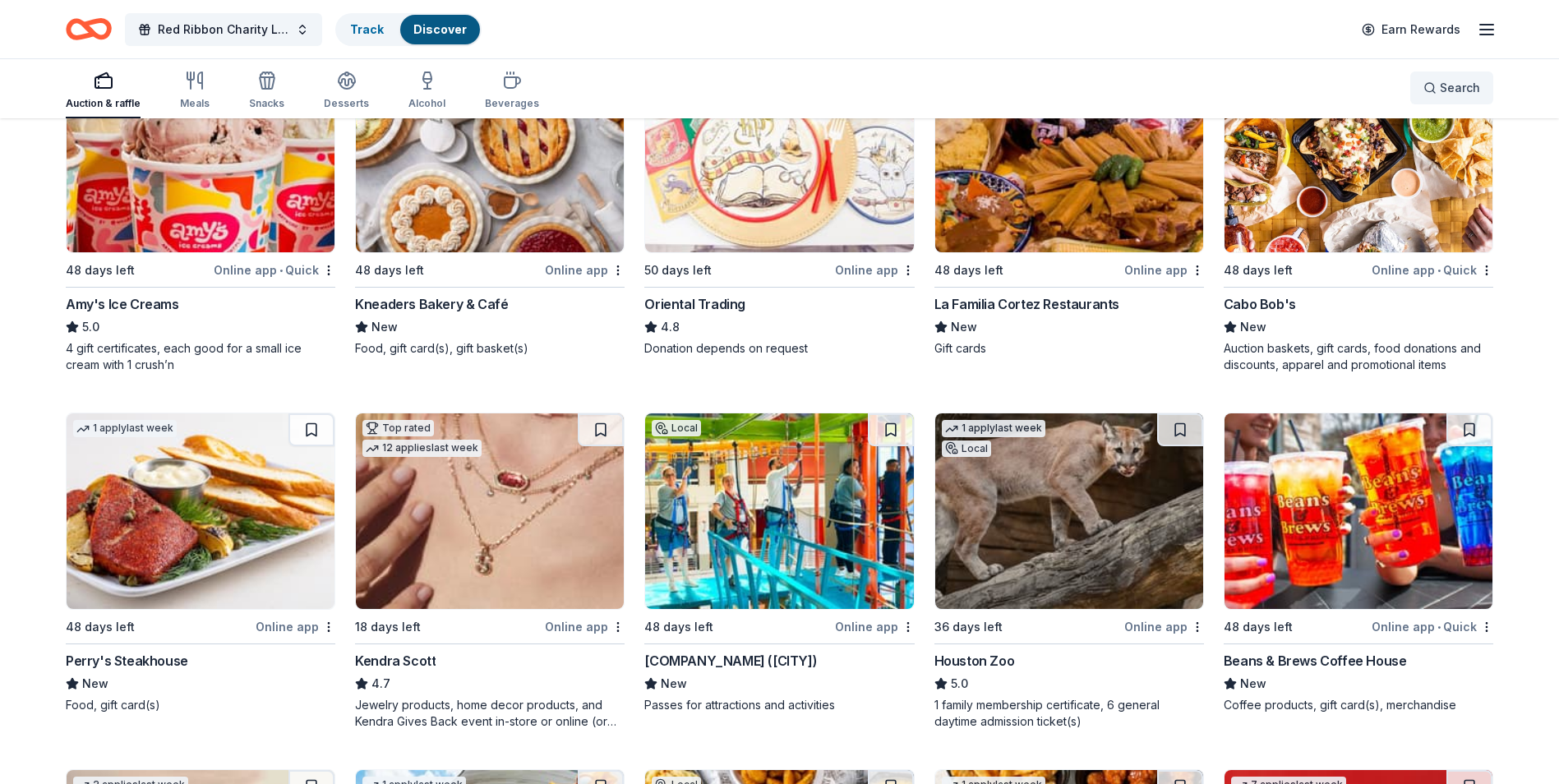 click on "Search" at bounding box center [1451, 88] 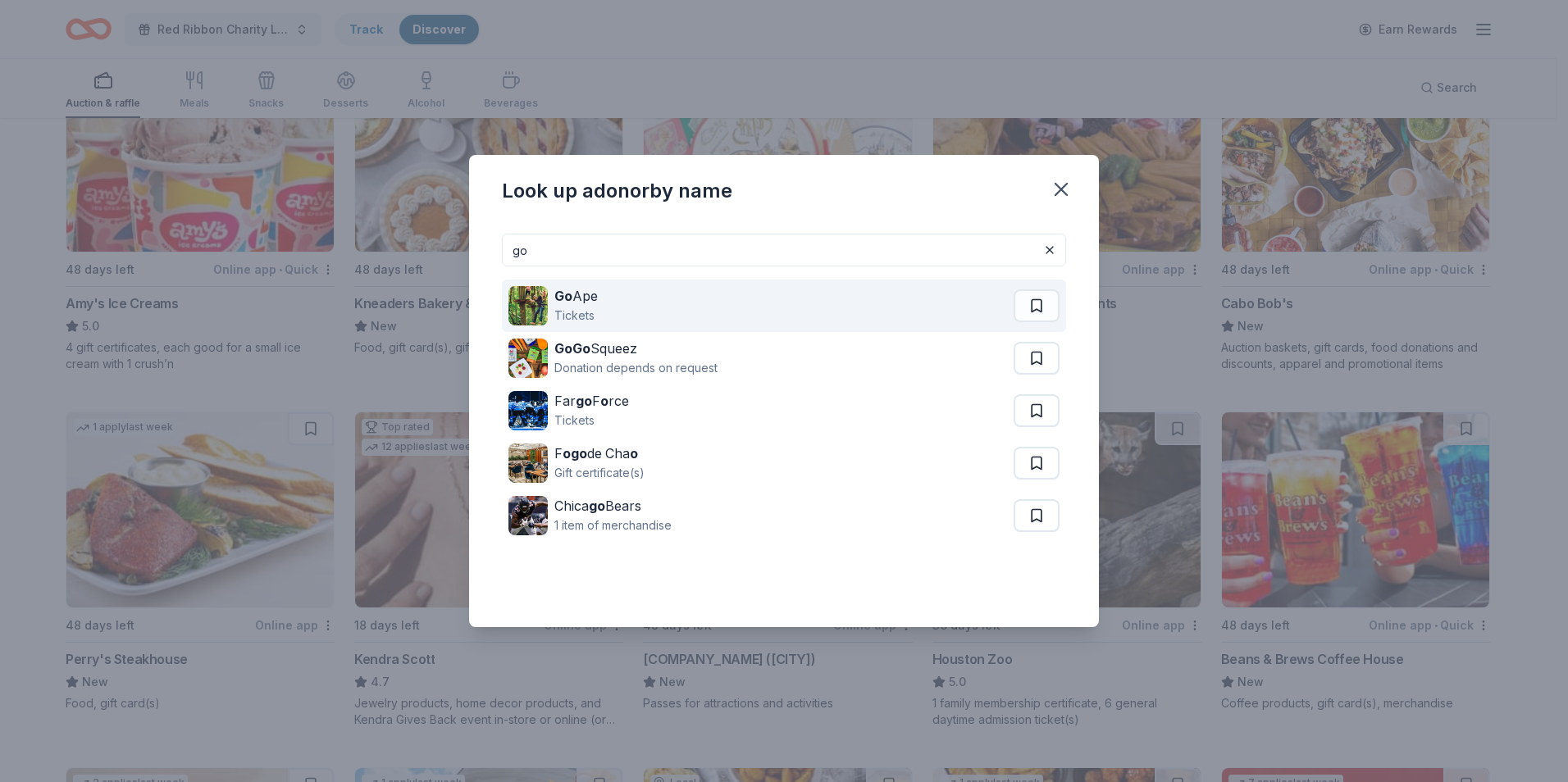 type on "go" 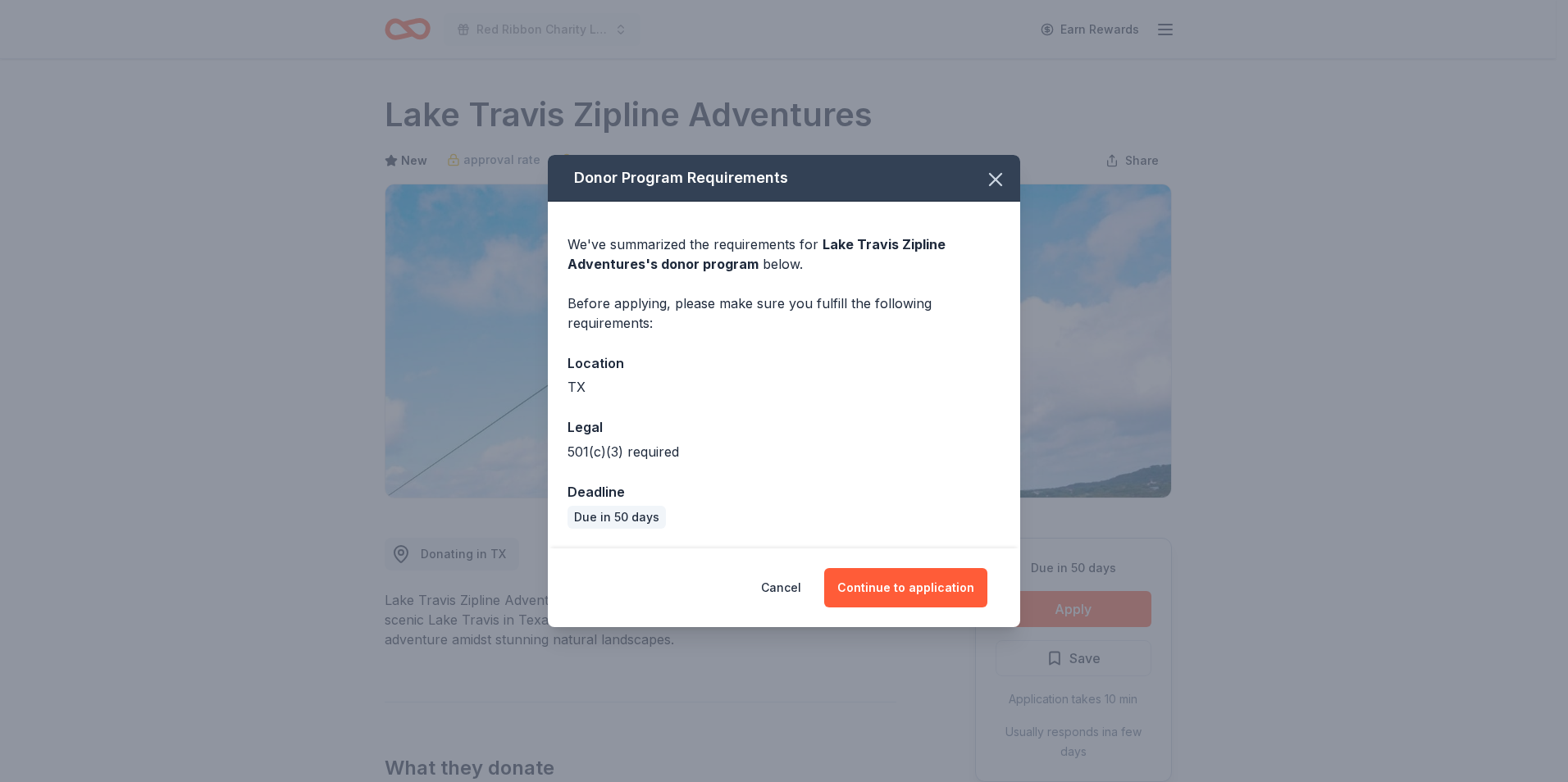 scroll, scrollTop: 0, scrollLeft: 0, axis: both 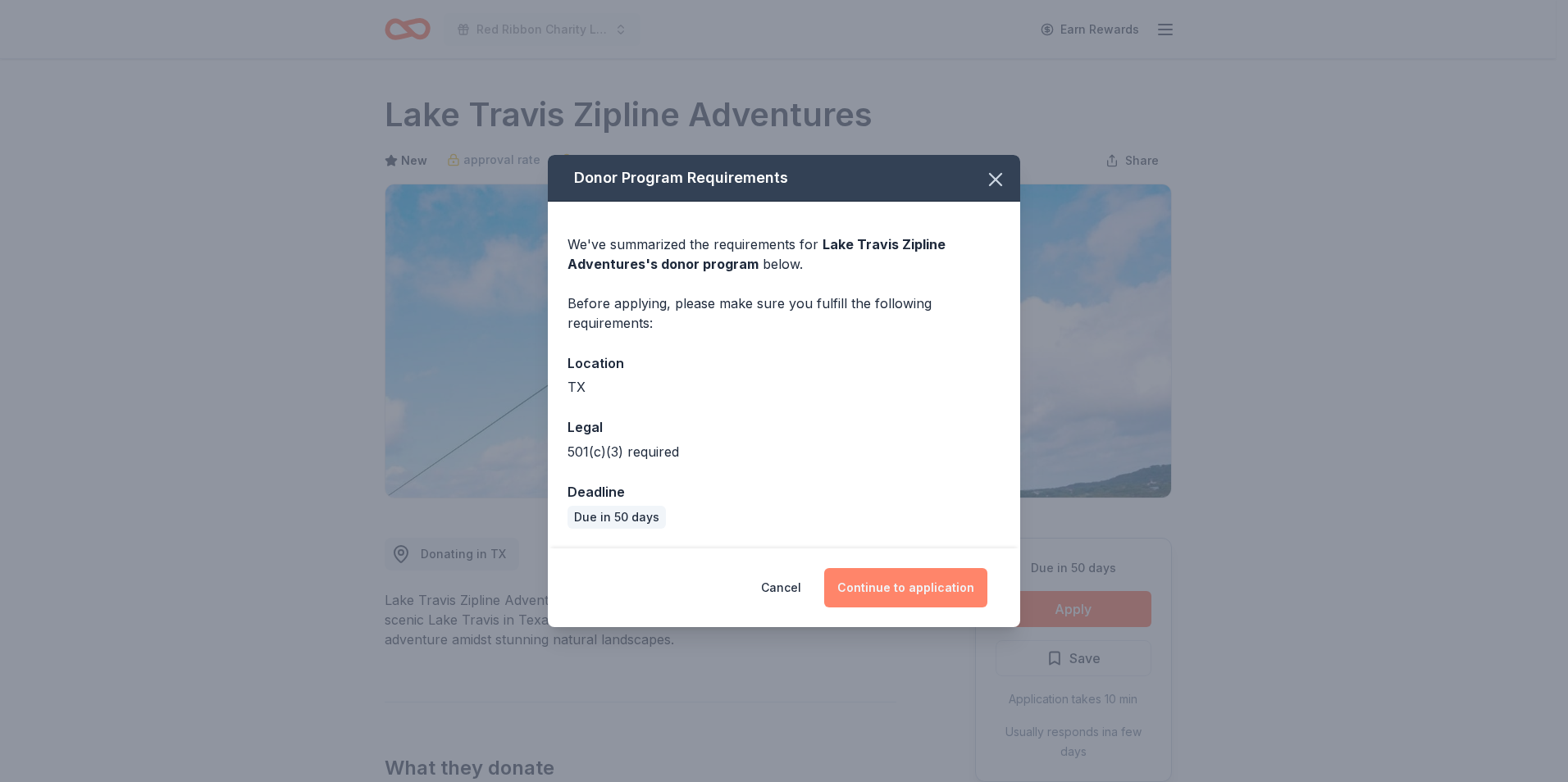 click on "Continue to application" at bounding box center (905, 588) 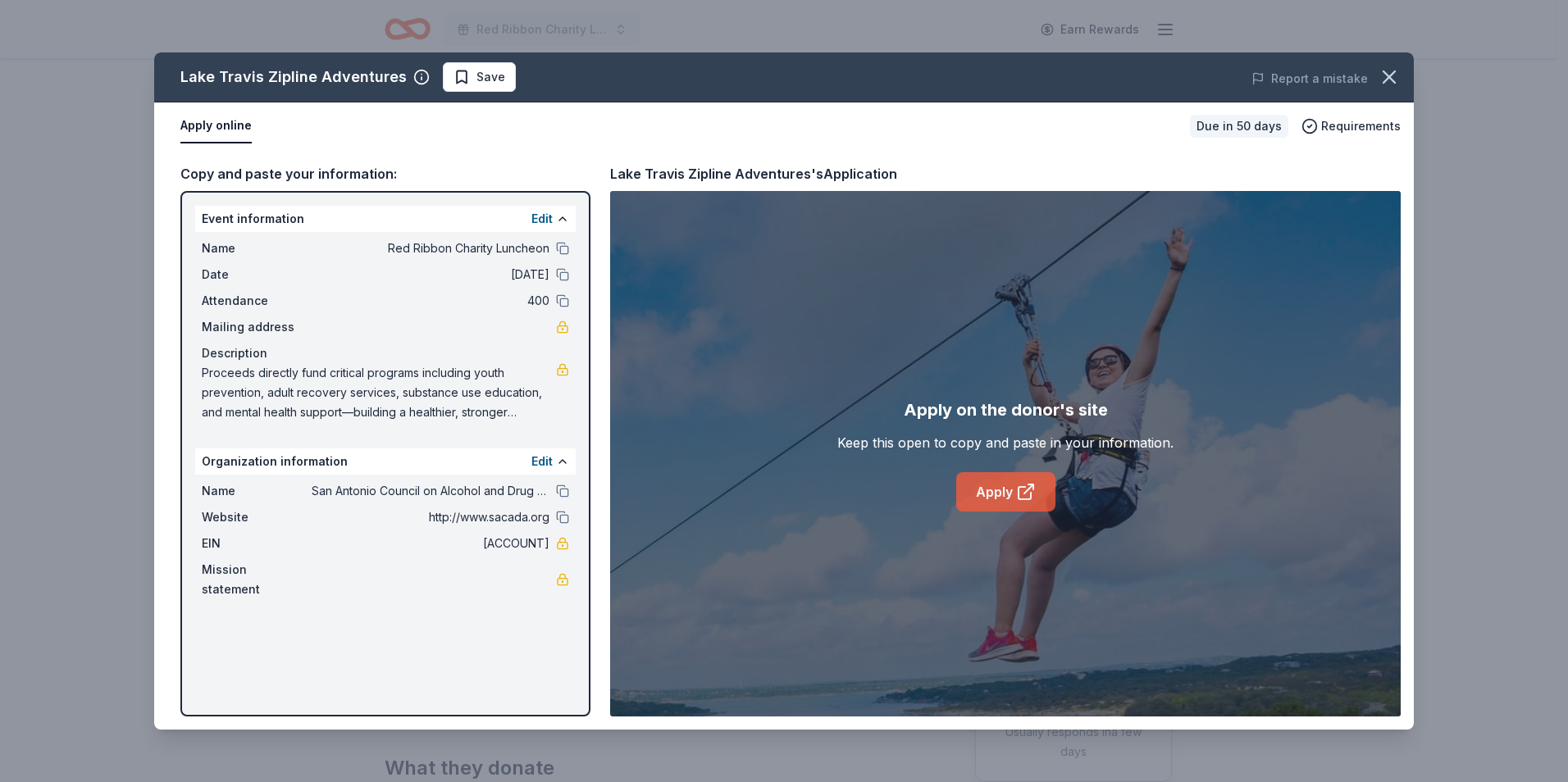 click on "Apply" at bounding box center (1005, 492) 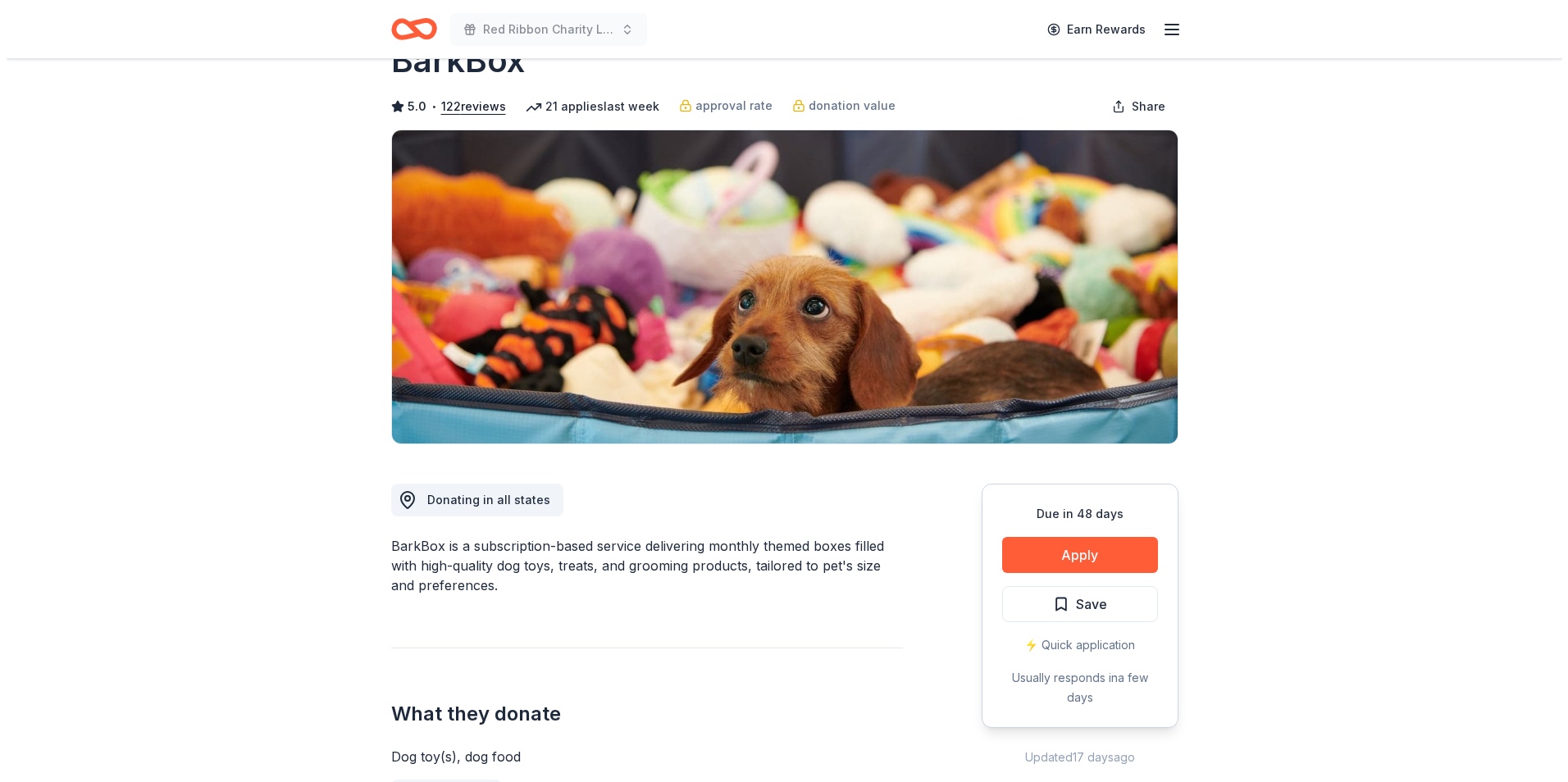 scroll, scrollTop: 164, scrollLeft: 0, axis: vertical 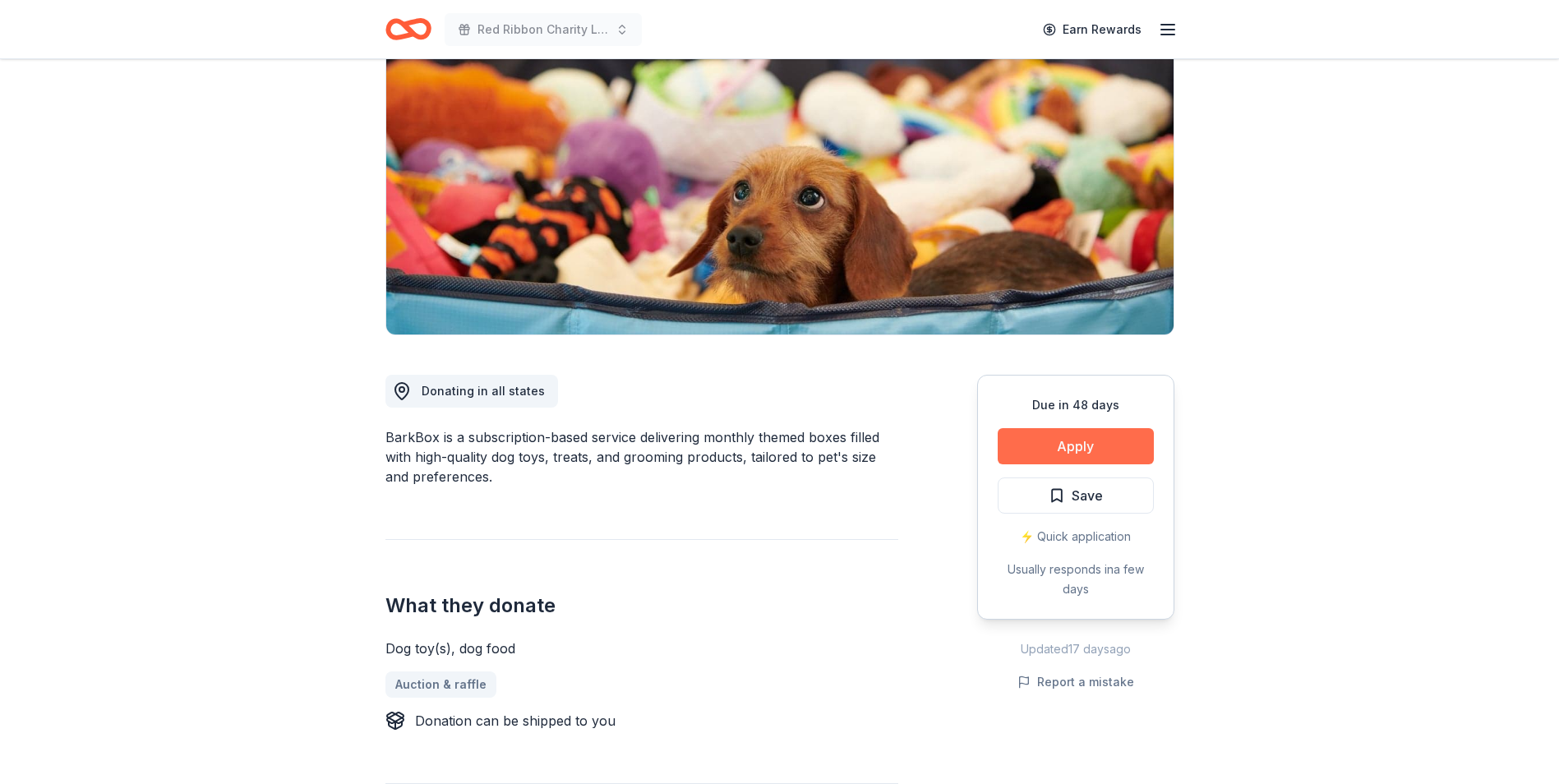 click on "Apply" at bounding box center [1076, 446] 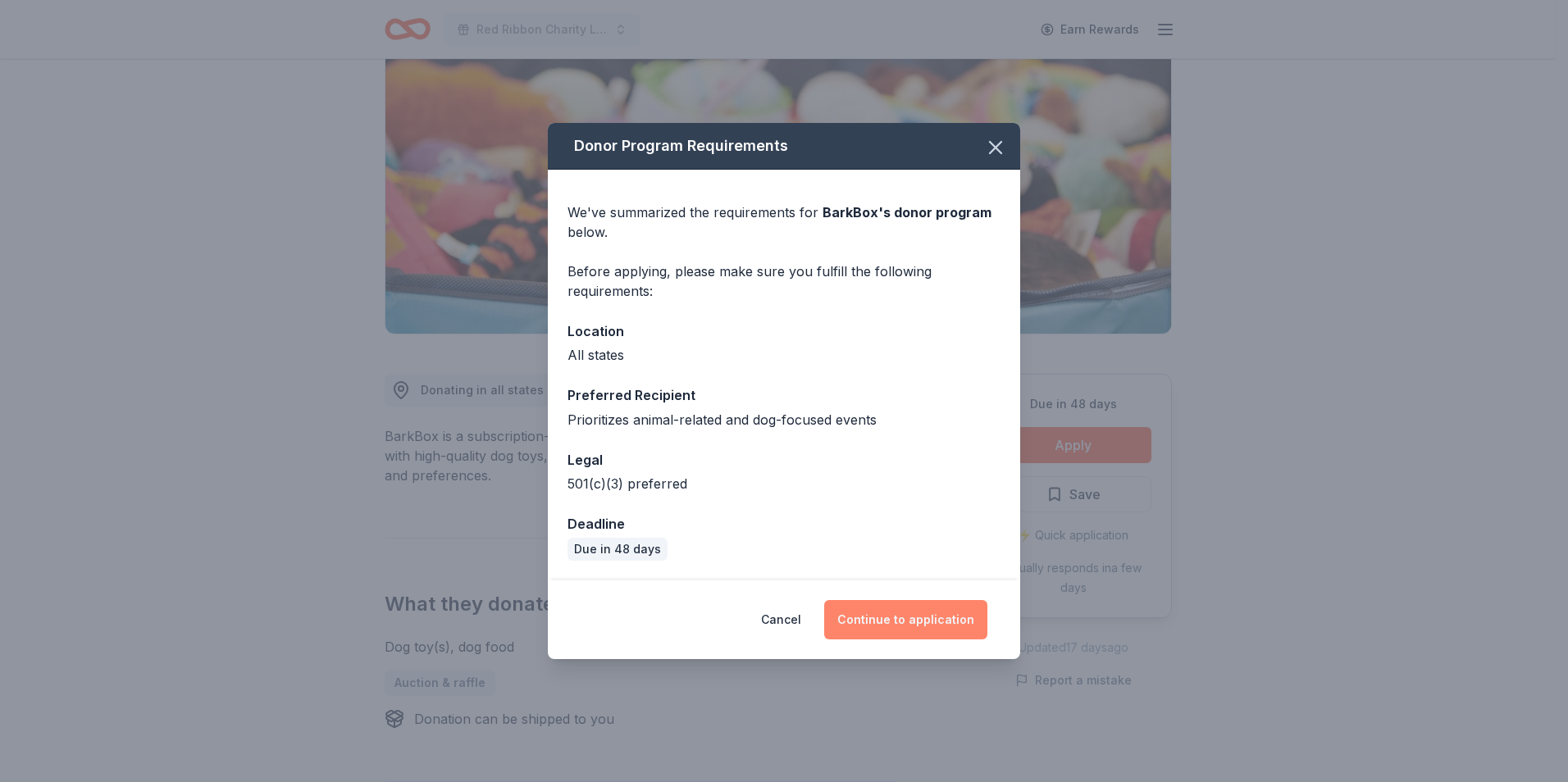 click on "Continue to application" at bounding box center (905, 620) 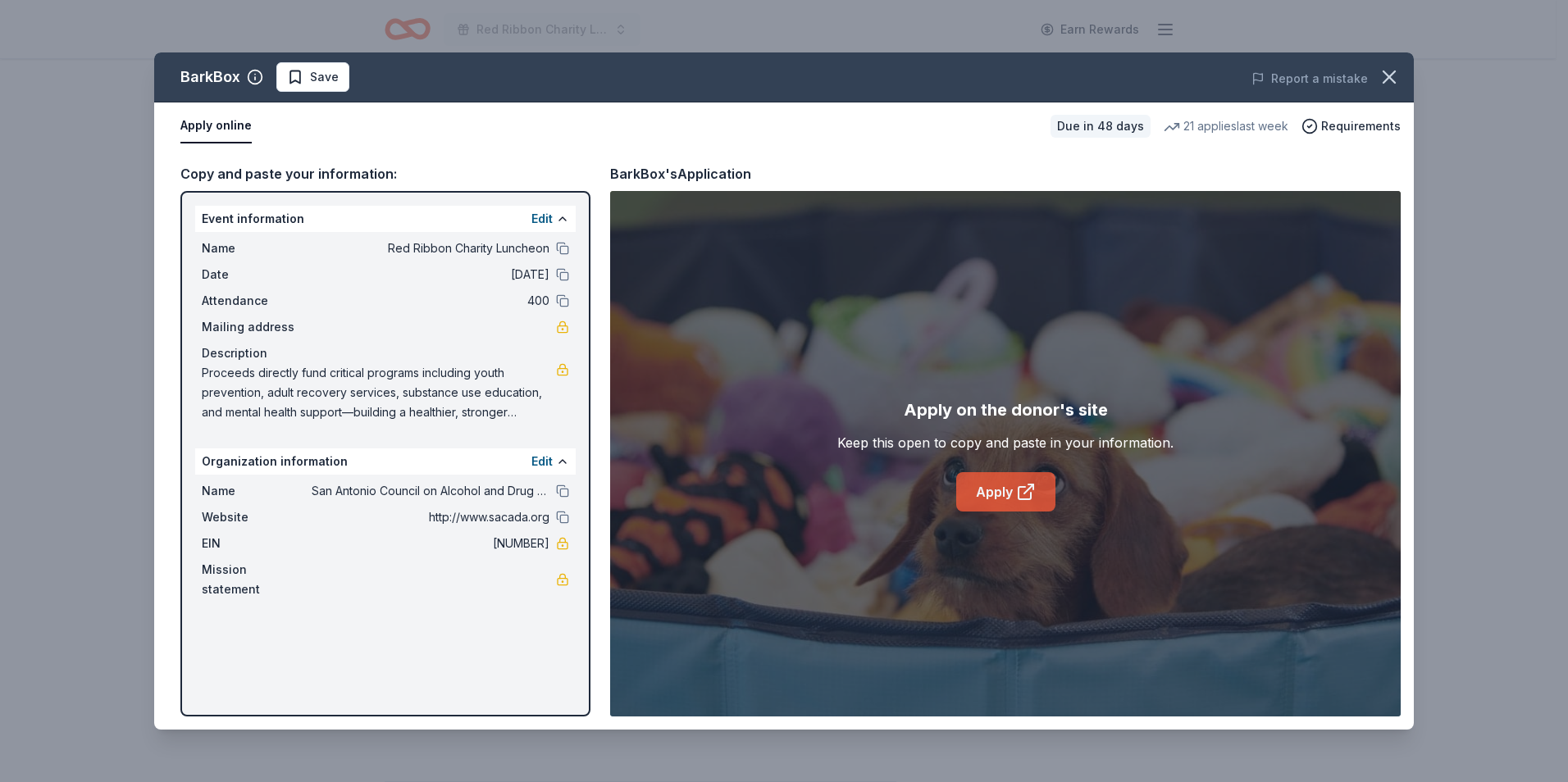 click on "Apply" at bounding box center [1005, 492] 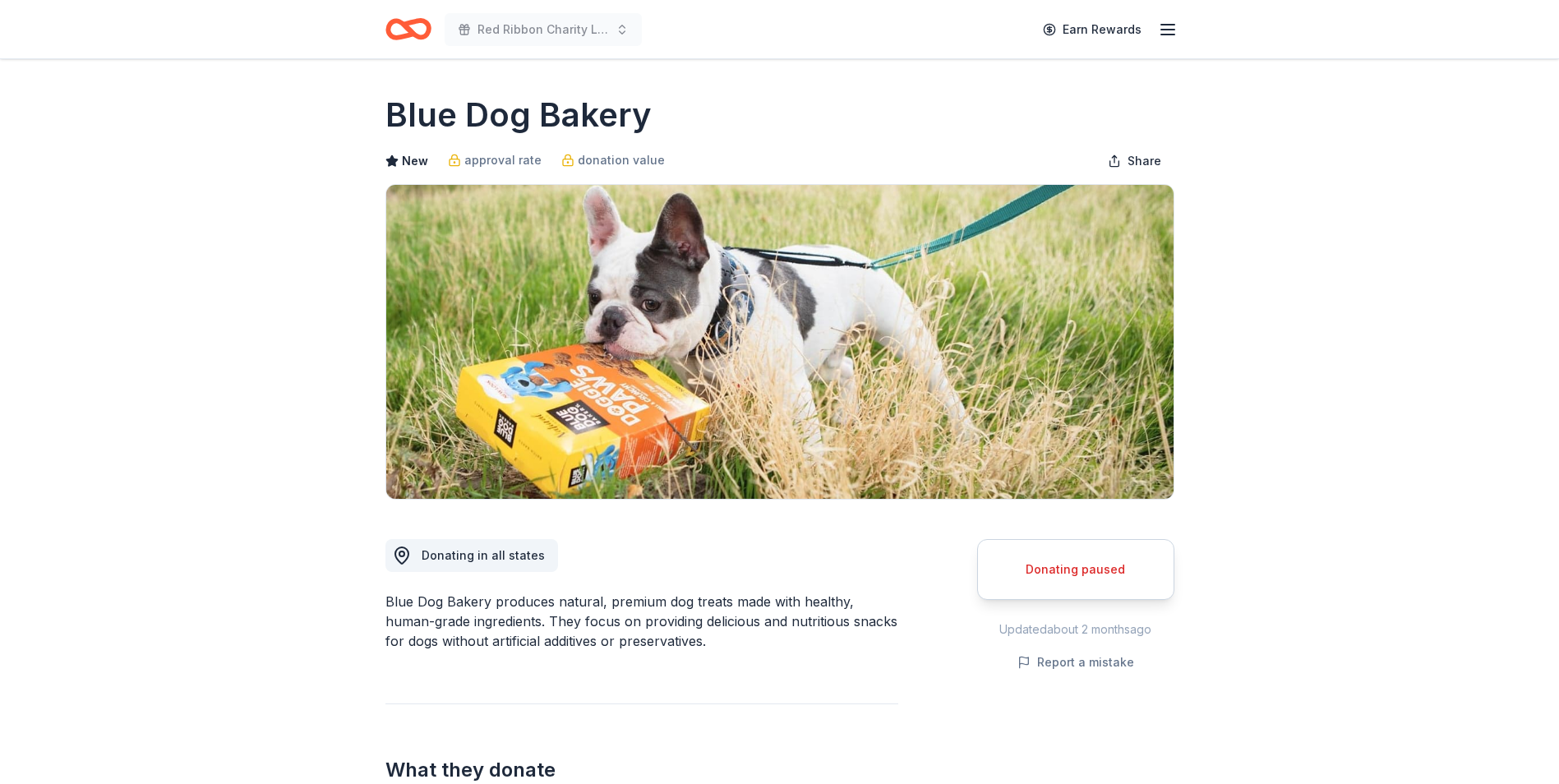 scroll, scrollTop: 0, scrollLeft: 0, axis: both 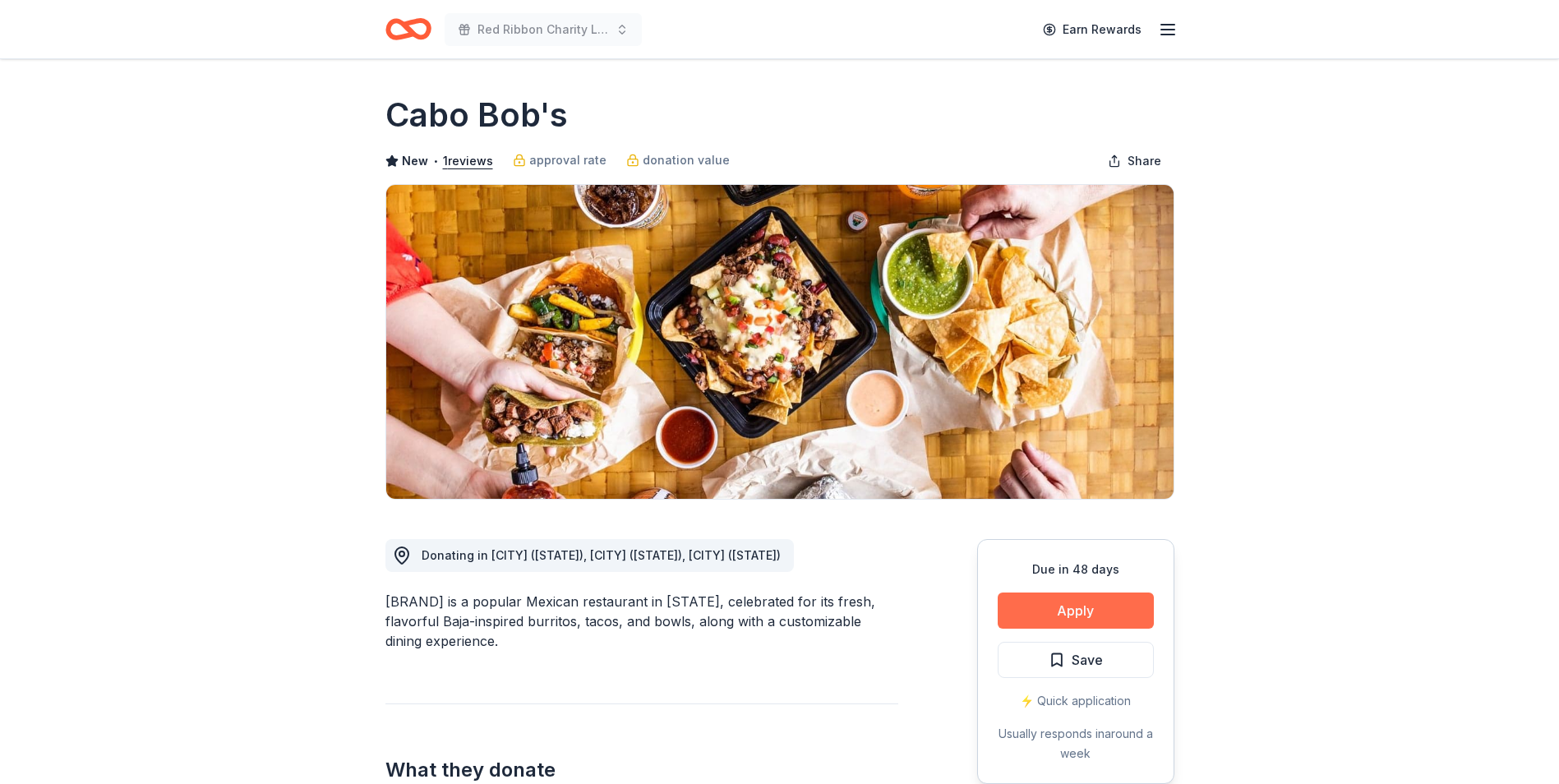 click on "Apply" at bounding box center (1076, 611) 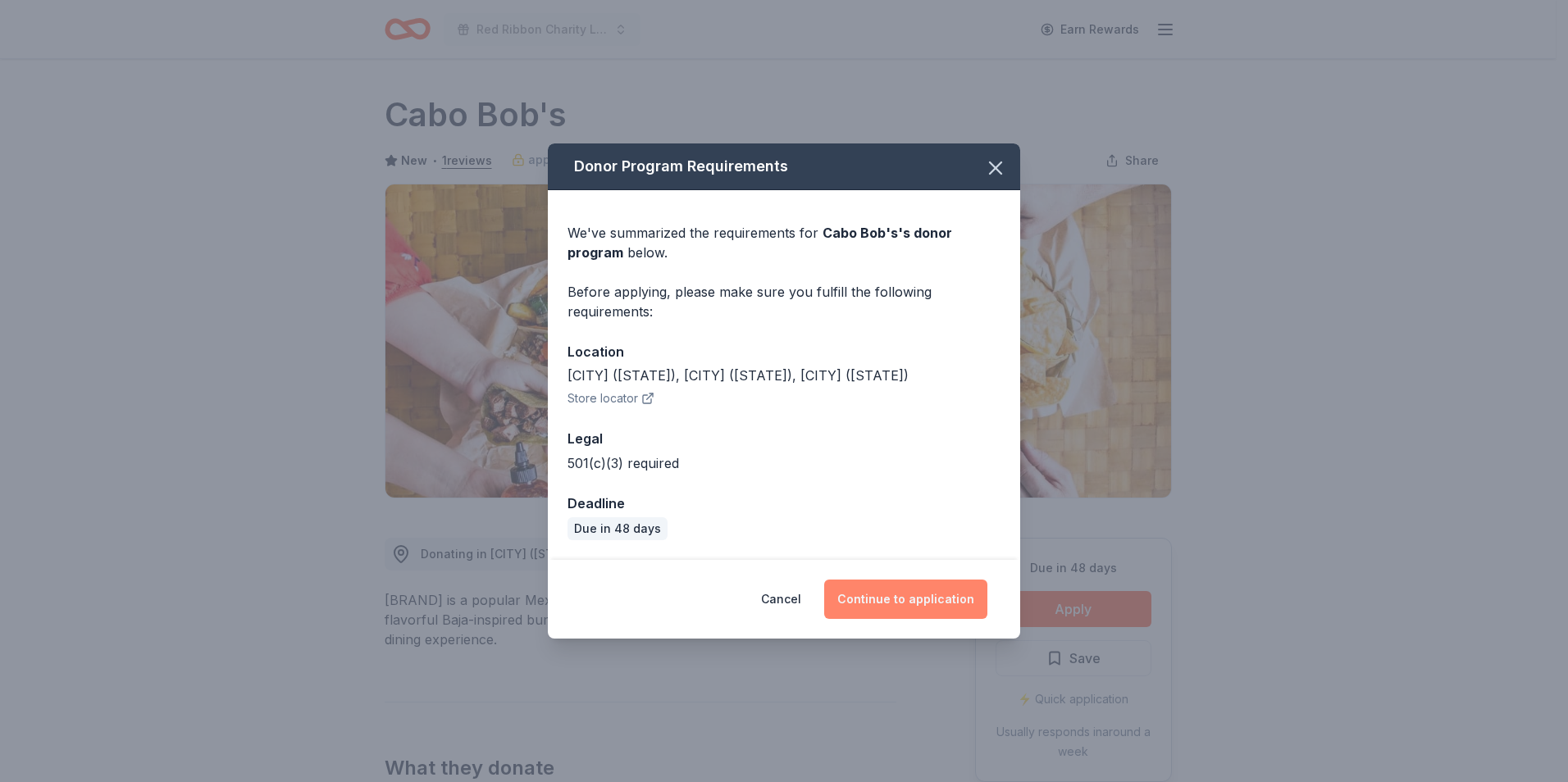 click on "Continue to application" at bounding box center [905, 599] 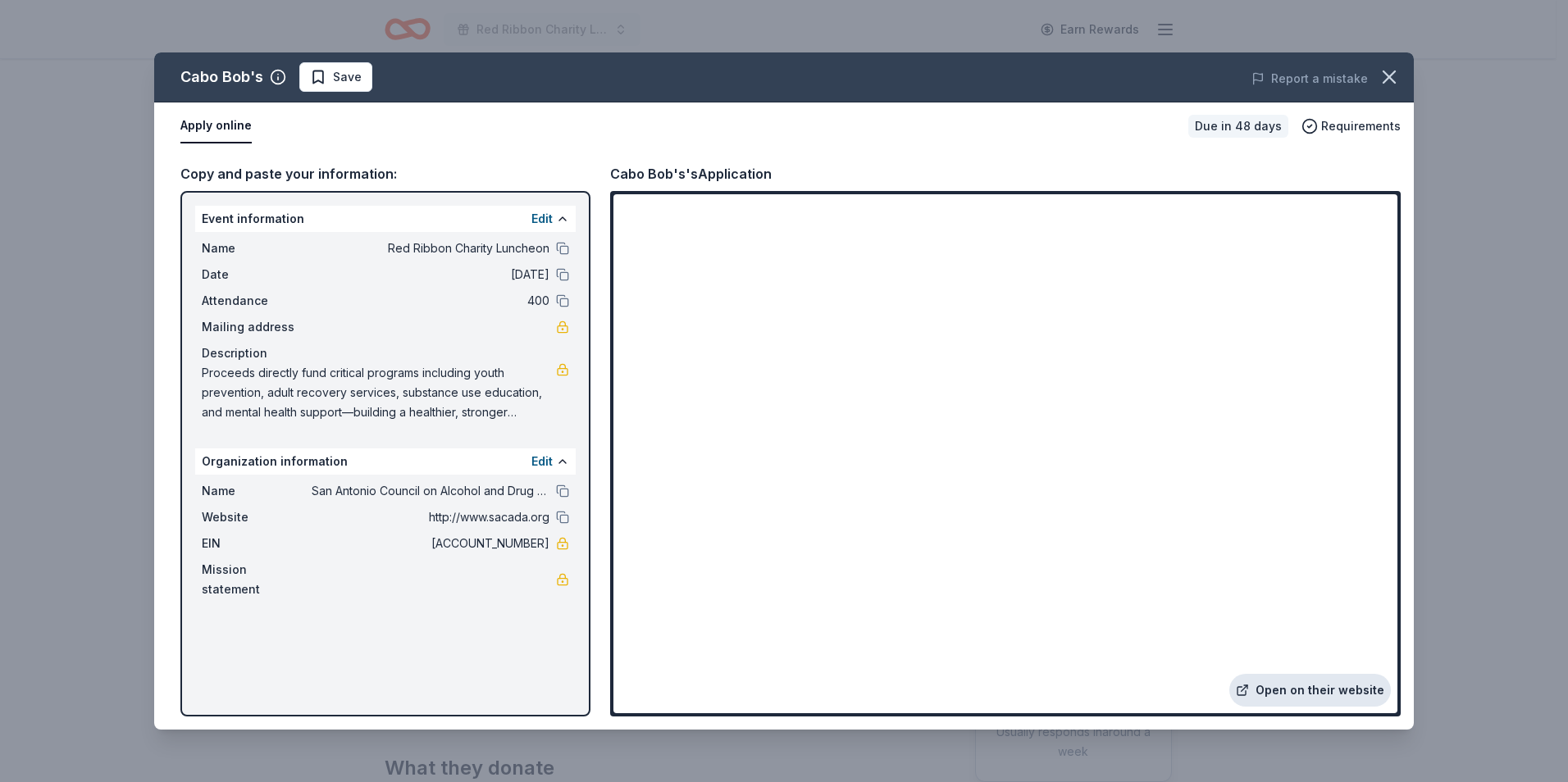 click on "Open on their website" at bounding box center (1310, 690) 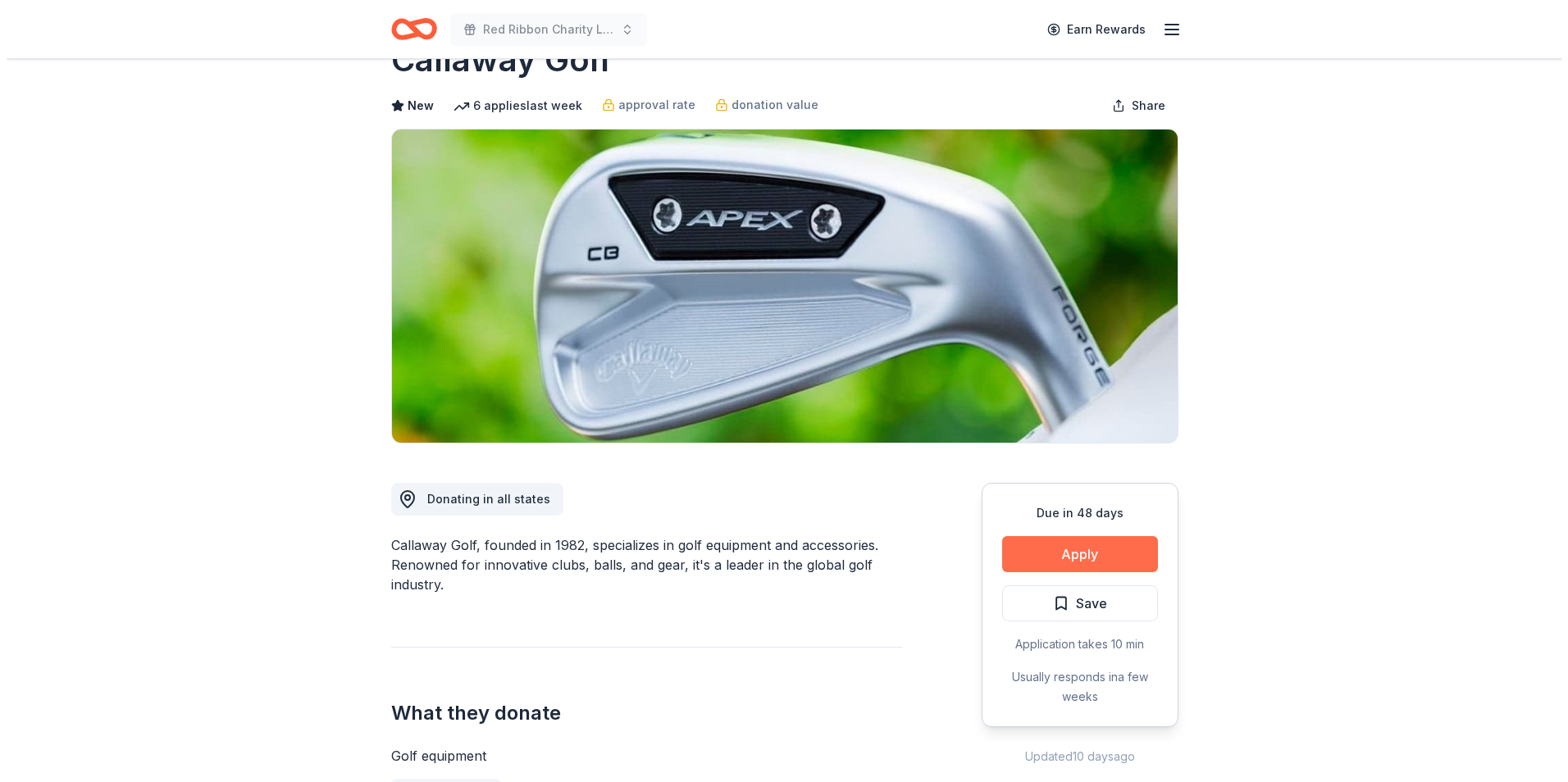 scroll, scrollTop: 82, scrollLeft: 0, axis: vertical 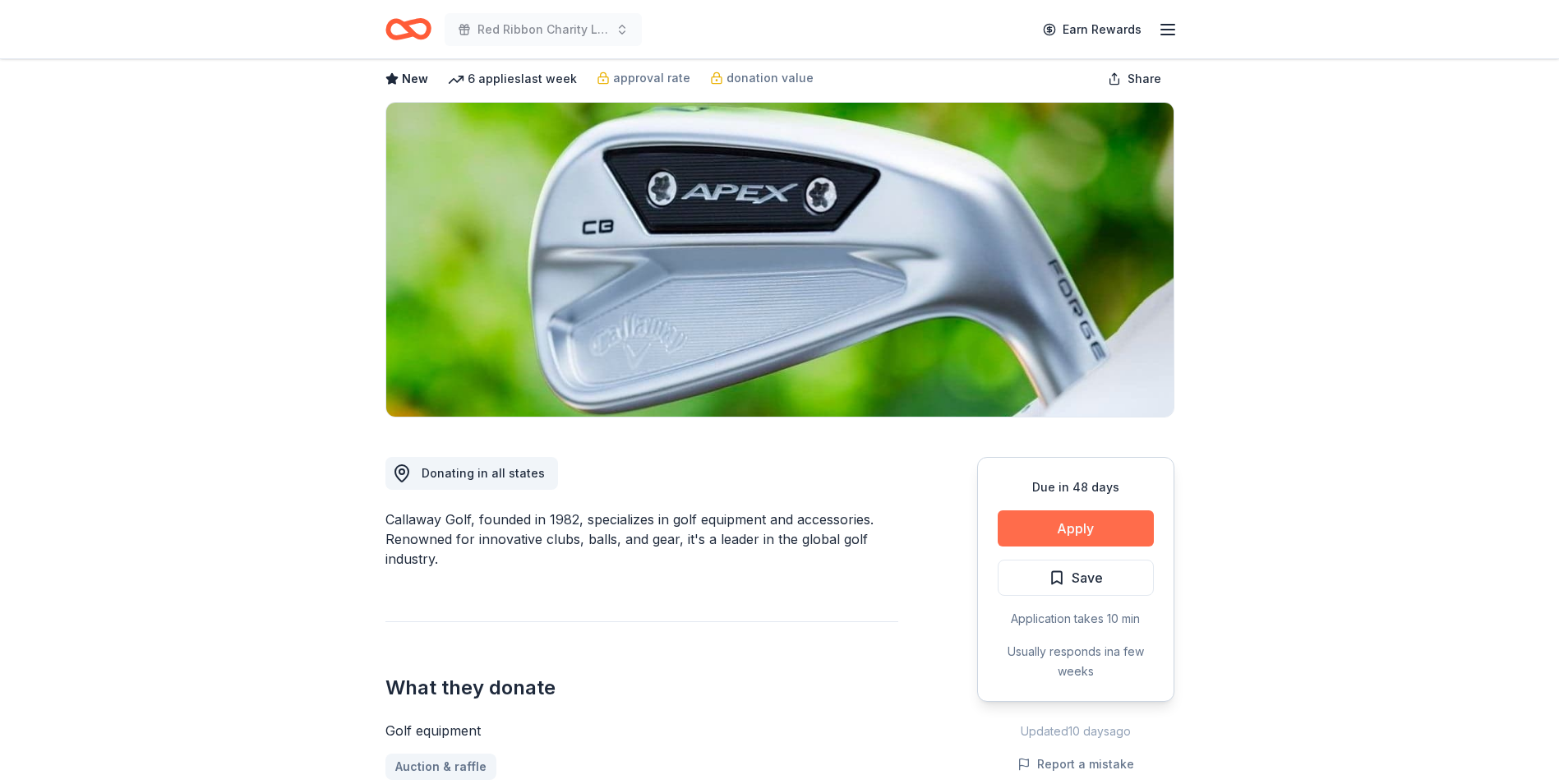 click on "Apply" at bounding box center (1076, 528) 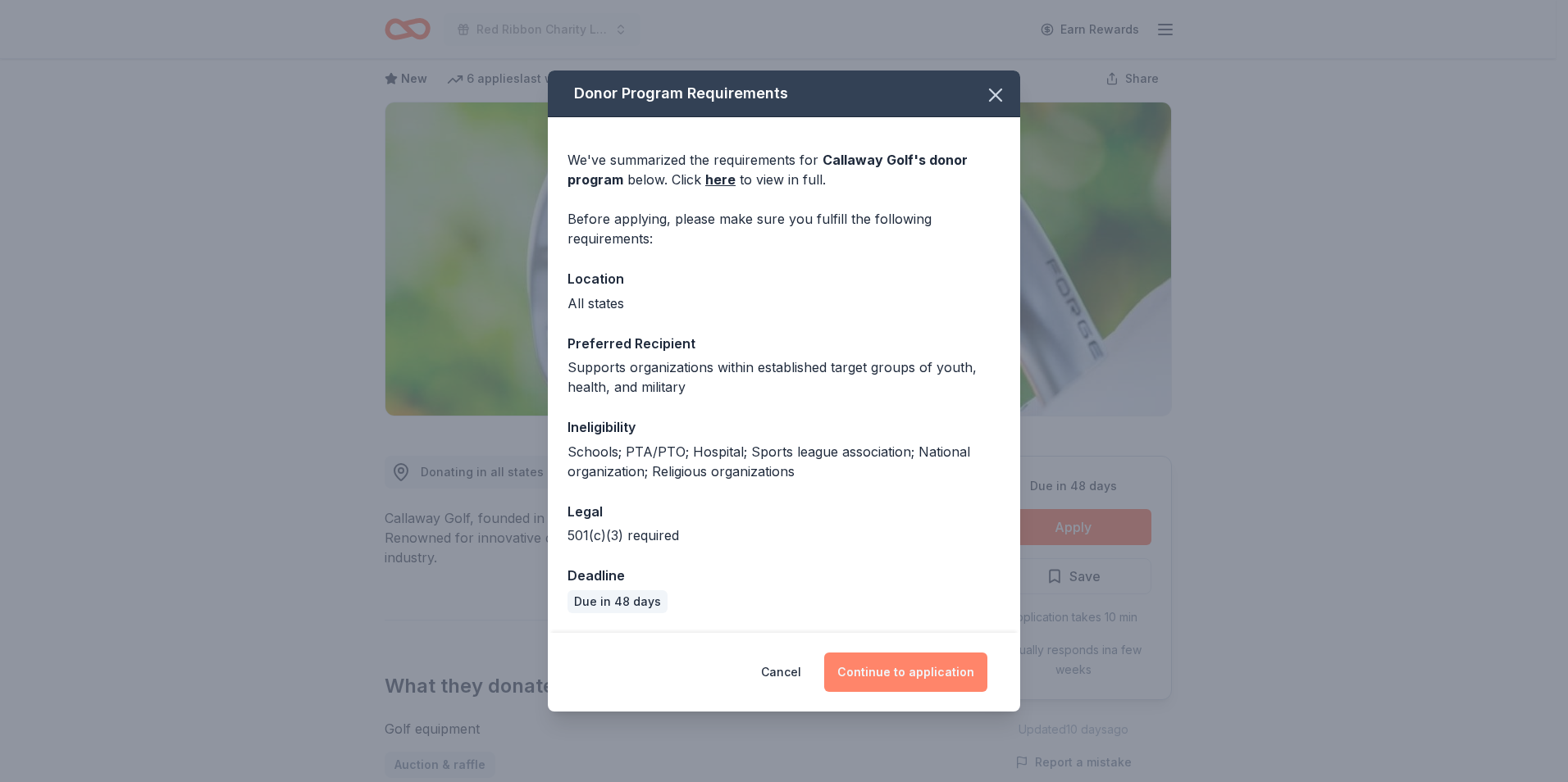 click on "Continue to application" at bounding box center (905, 672) 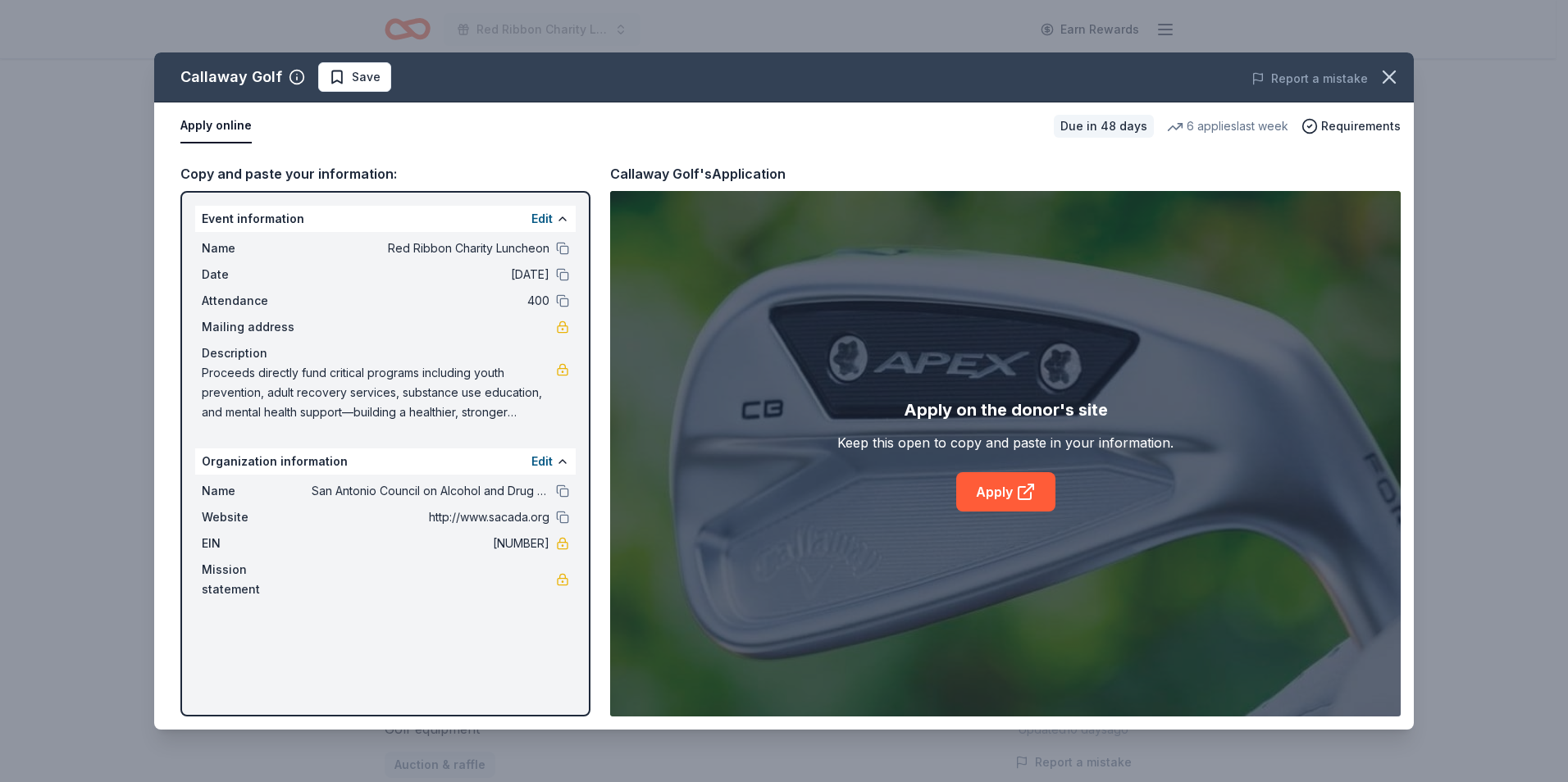 click on "Apply on the donor's site Keep this open to copy and paste in your information. Apply" at bounding box center (1005, 453) 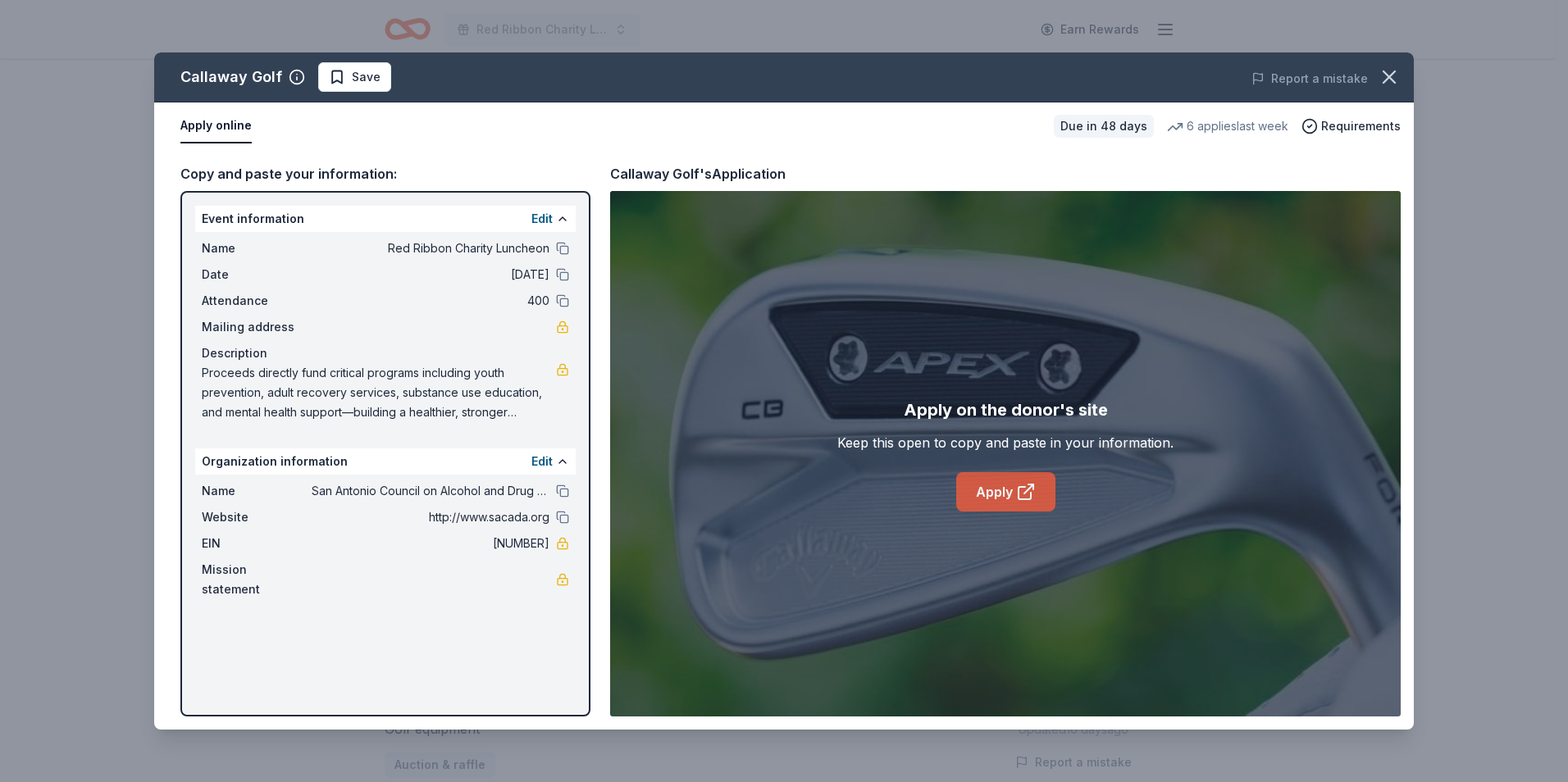 click on "Apply" at bounding box center (1005, 492) 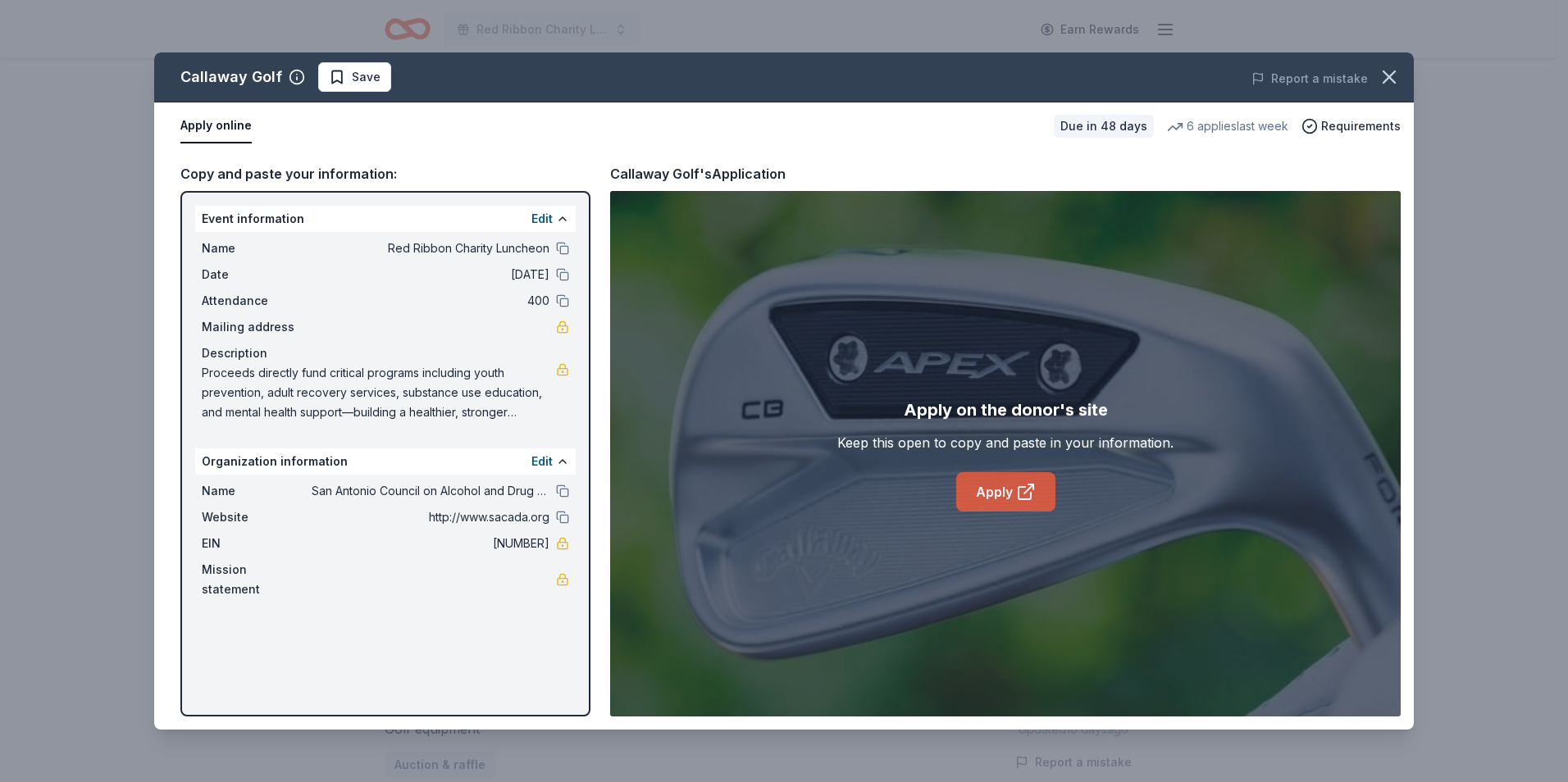 click on "Apply" at bounding box center [1005, 492] 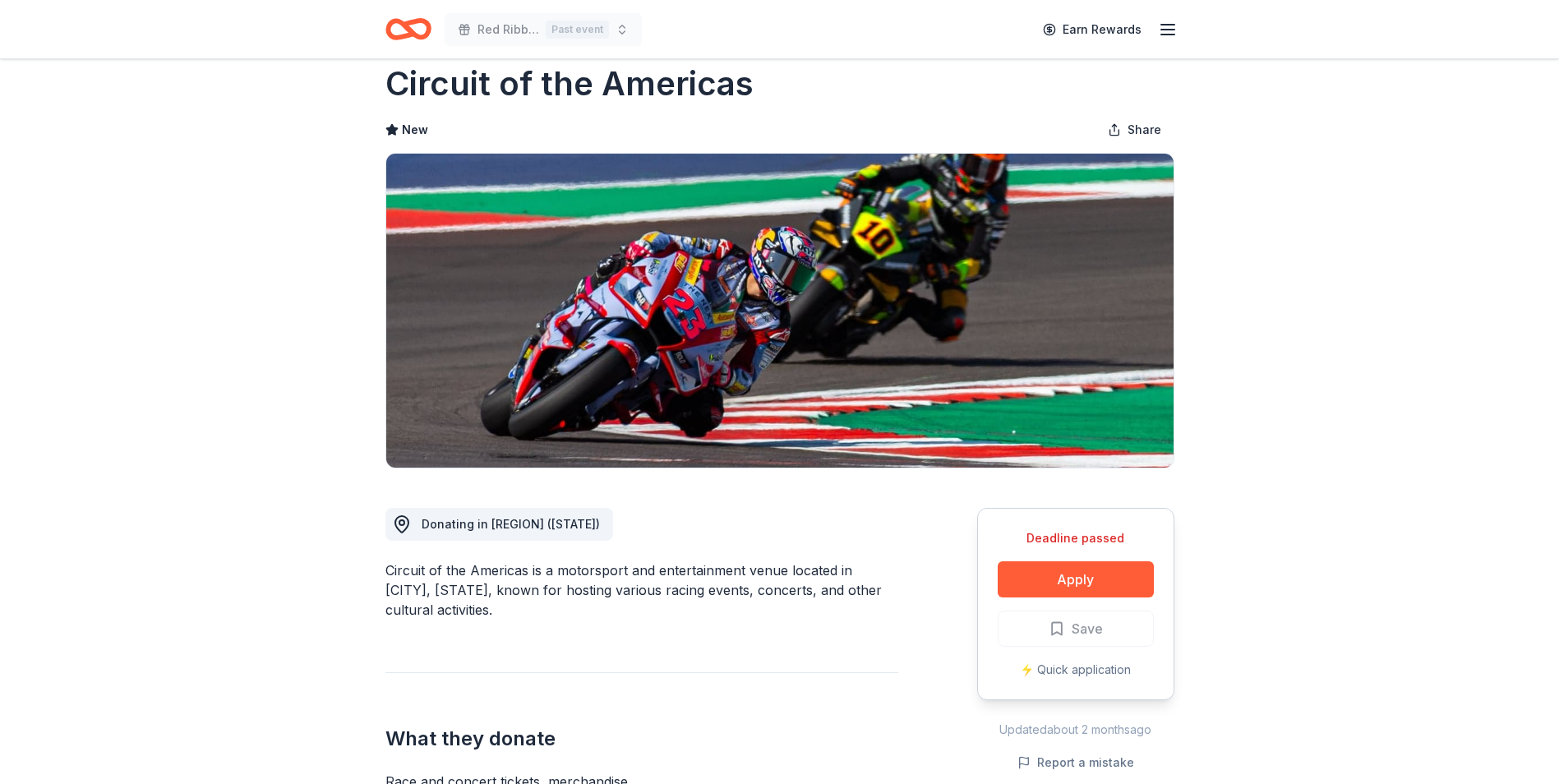scroll, scrollTop: 0, scrollLeft: 0, axis: both 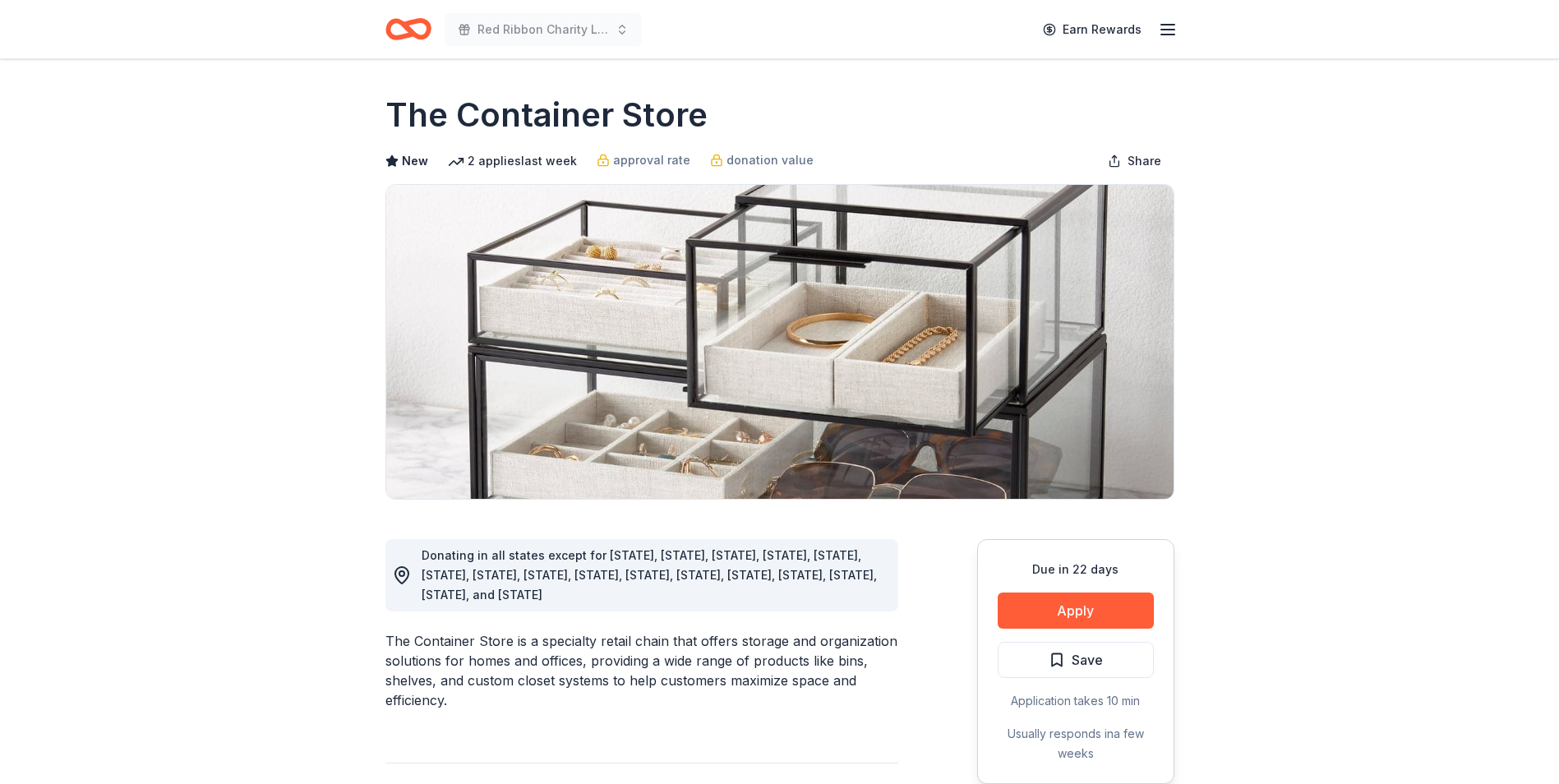 click on "Due in 22 days Apply Save Application takes 10 min Usually responds in  a few weeks" at bounding box center [1076, 662] 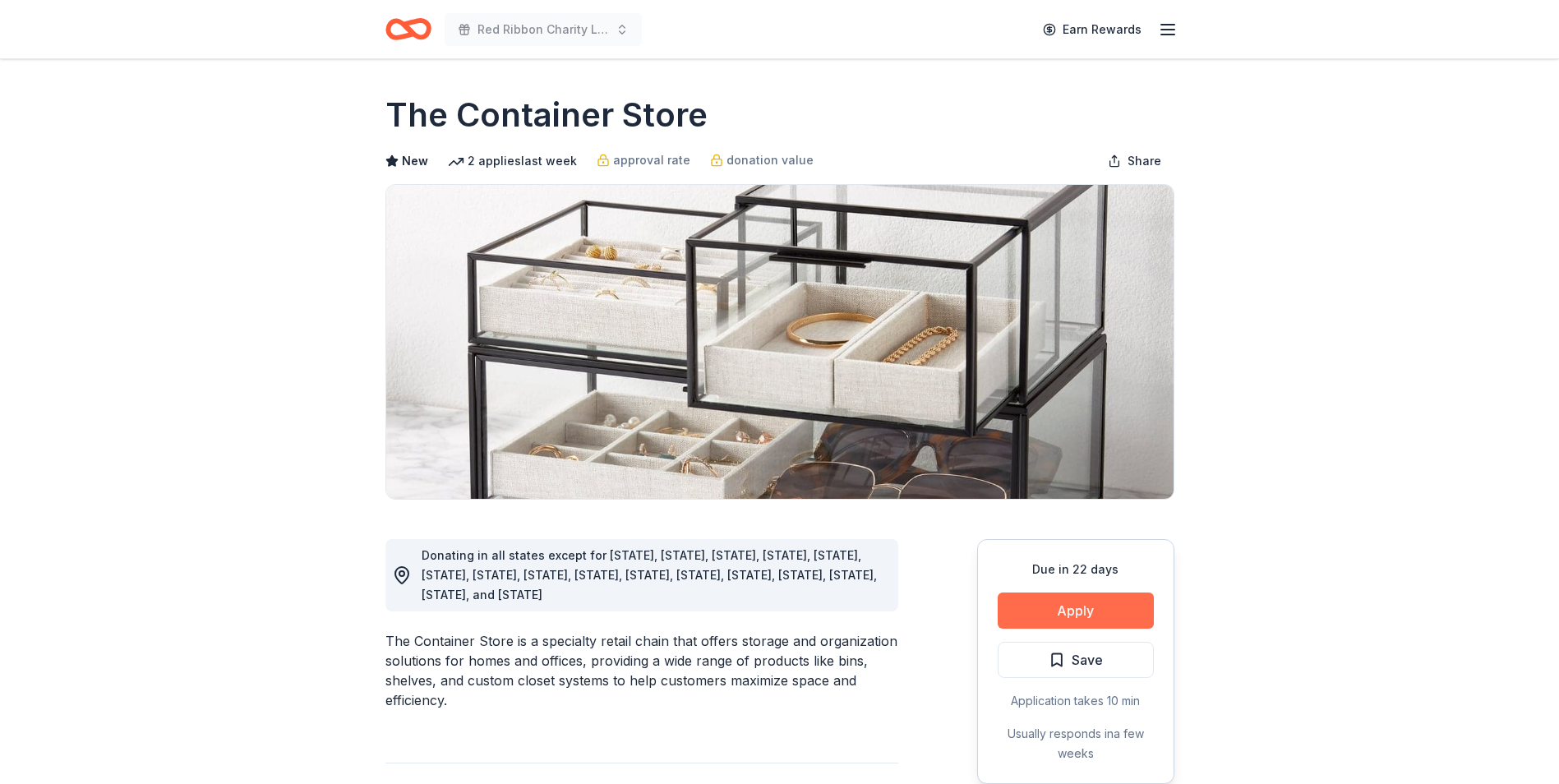 click on "Apply" at bounding box center (1076, 611) 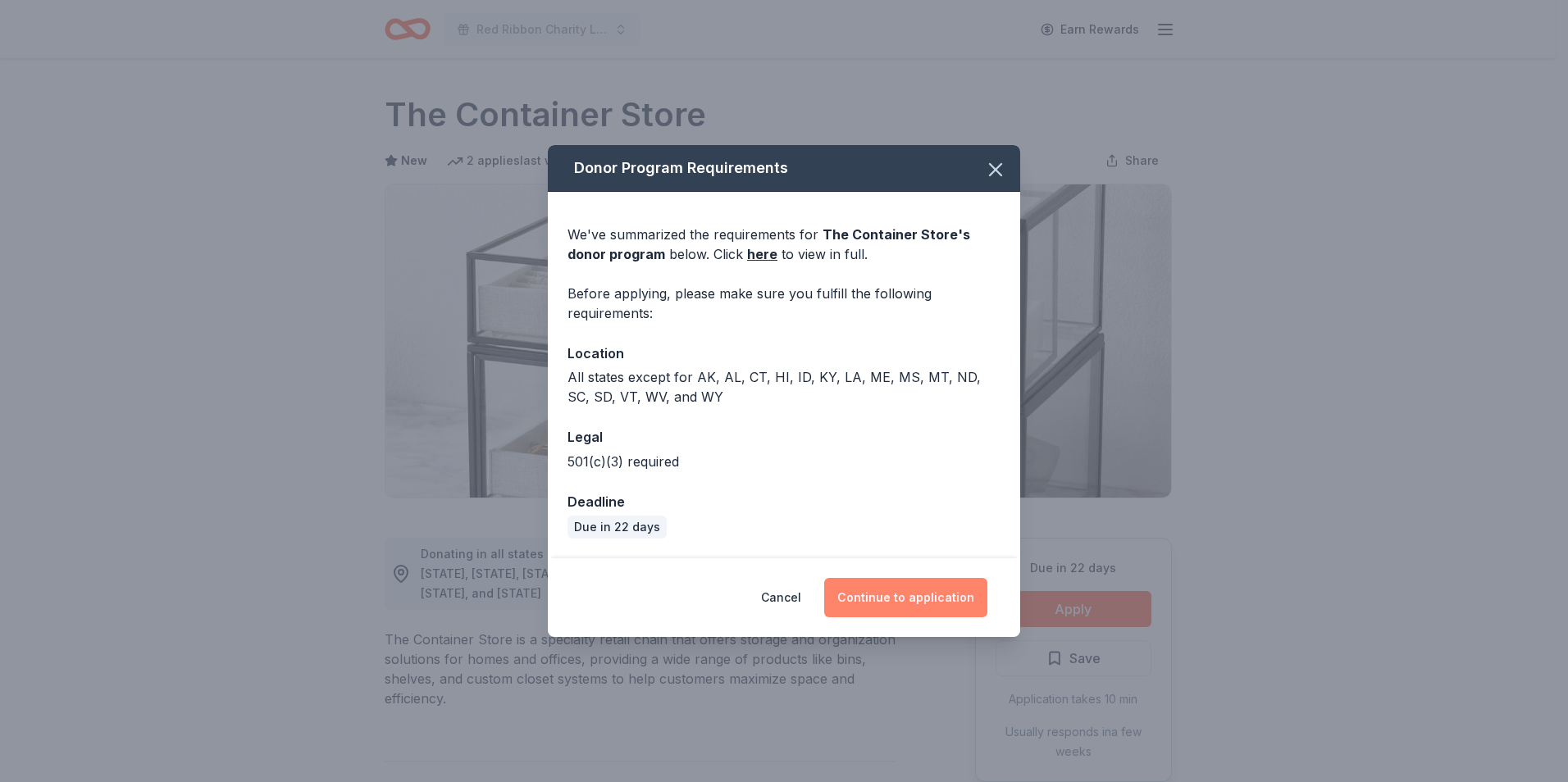 click on "Continue to application" at bounding box center [905, 598] 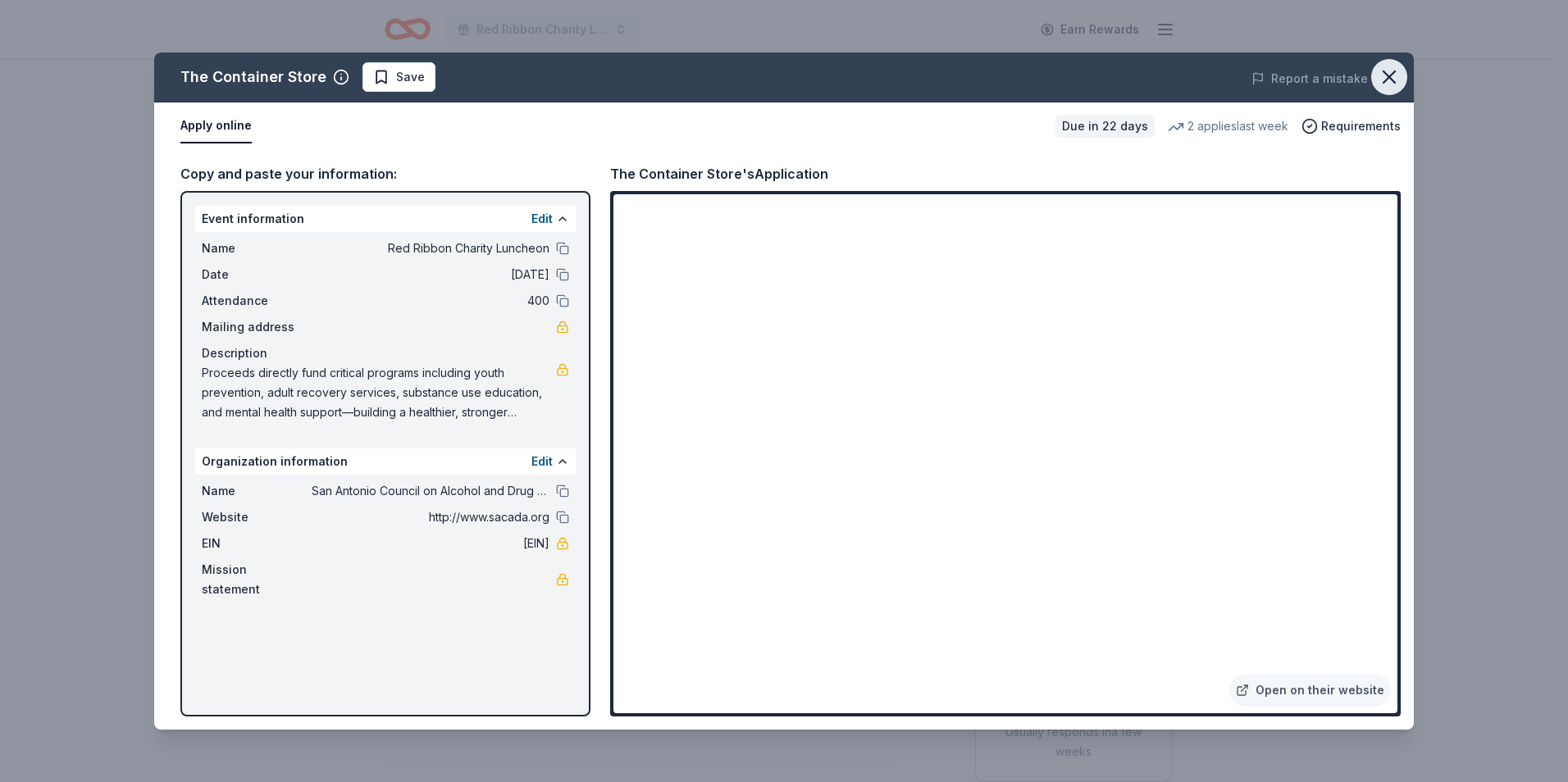 drag, startPoint x: 1370, startPoint y: 86, endPoint x: 1401, endPoint y: 80, distance: 31.57531 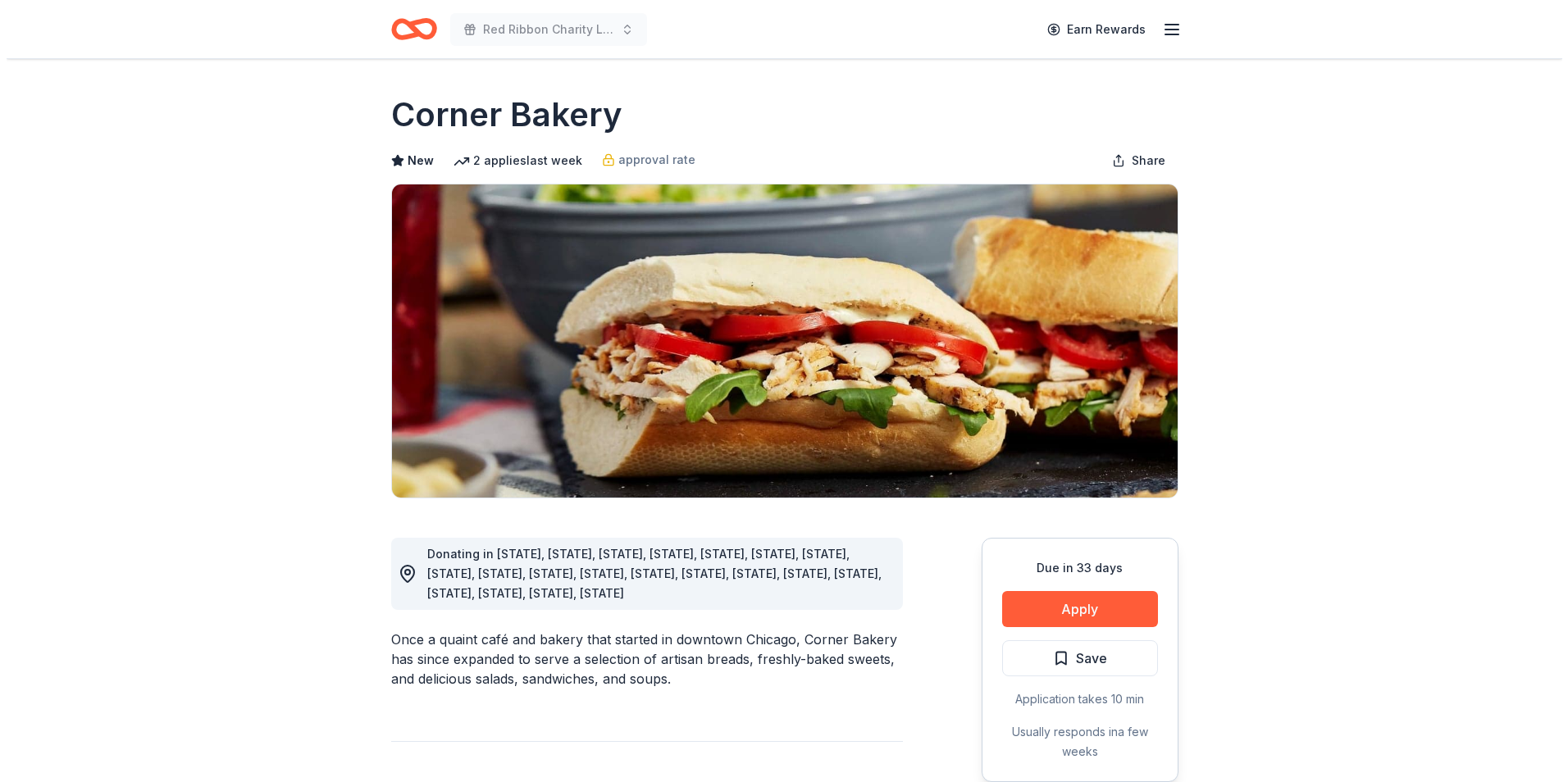 scroll, scrollTop: 0, scrollLeft: 0, axis: both 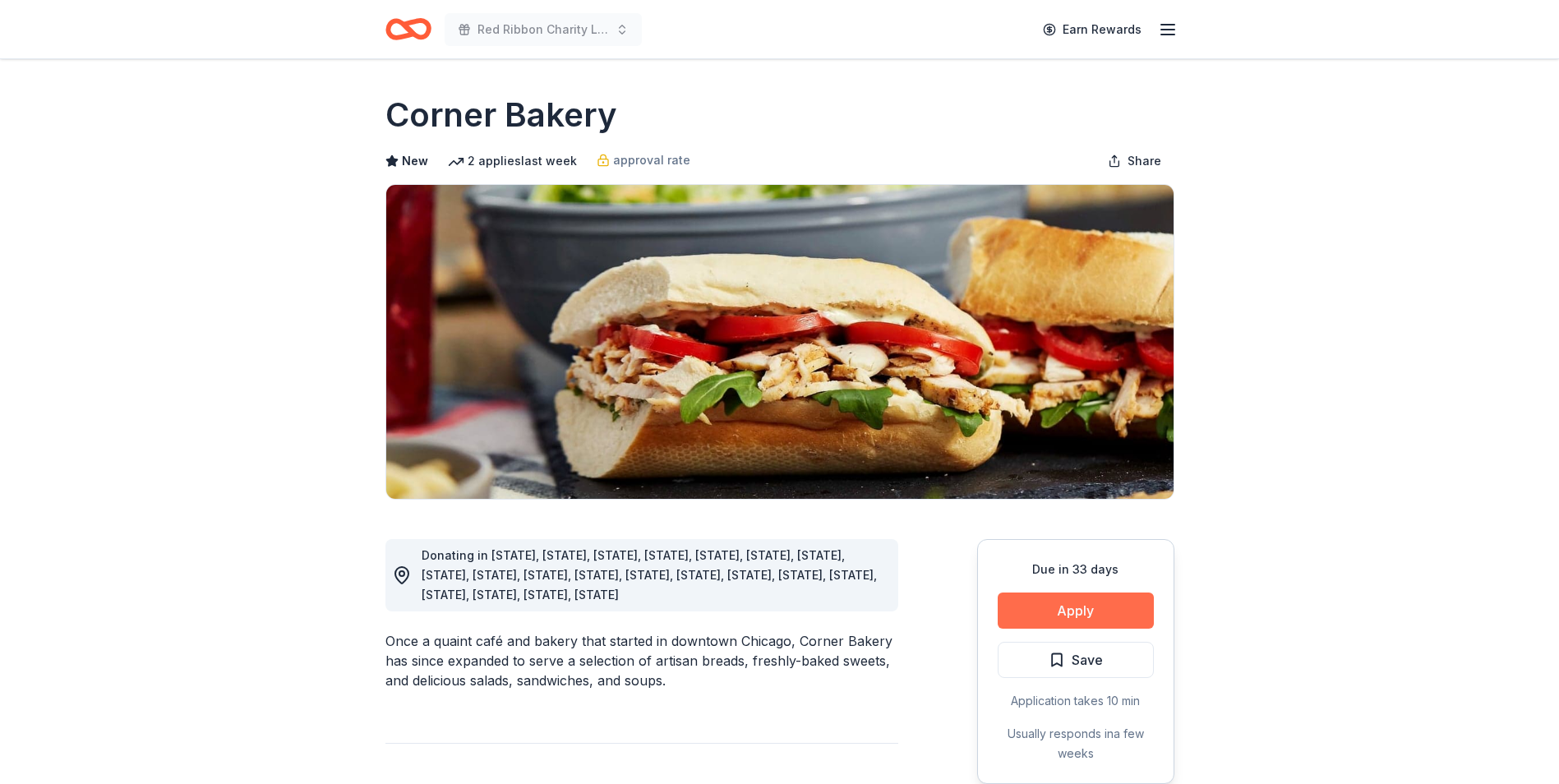 click on "Apply" at bounding box center (1076, 611) 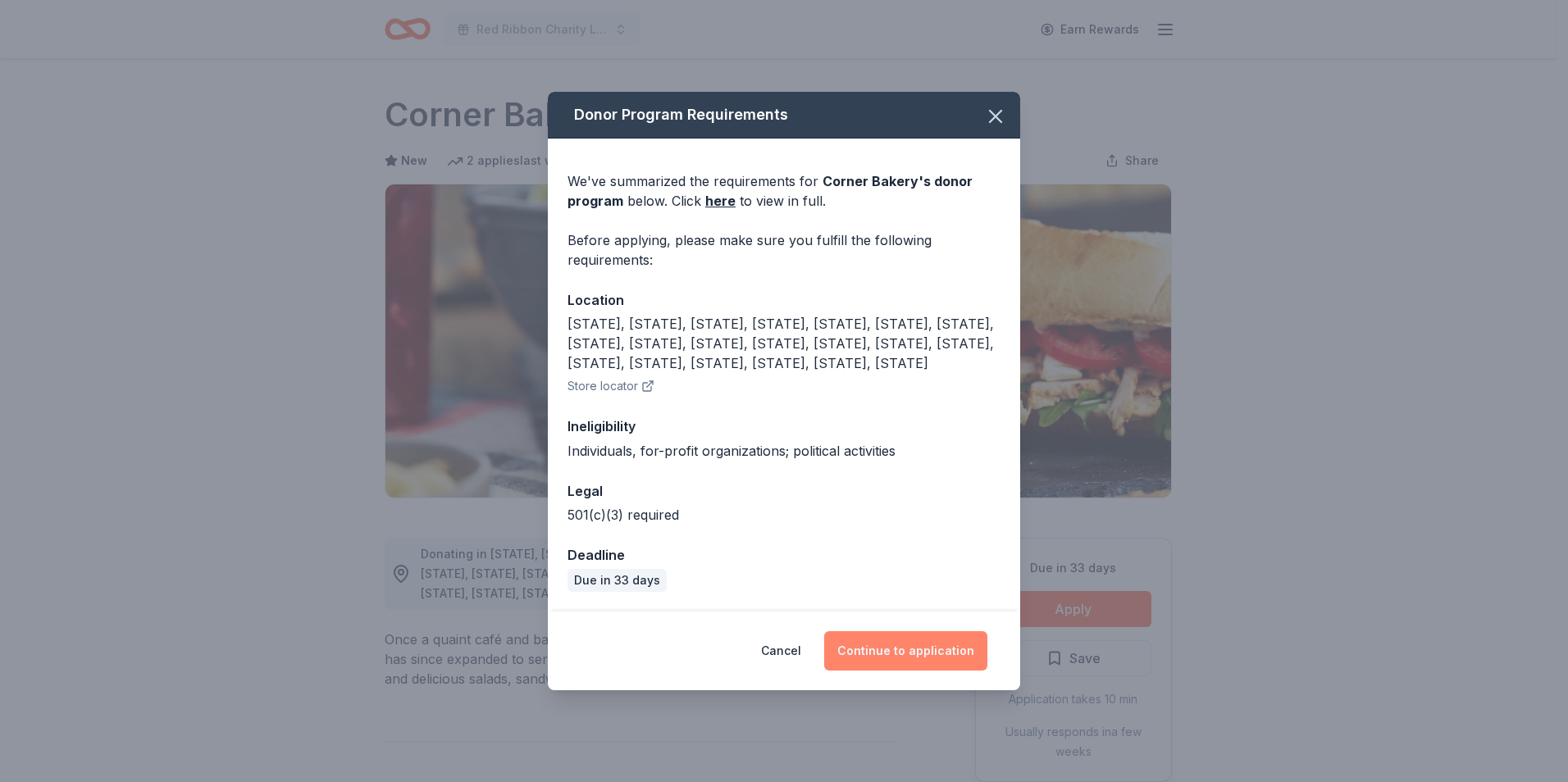 click on "Continue to application" at bounding box center (905, 651) 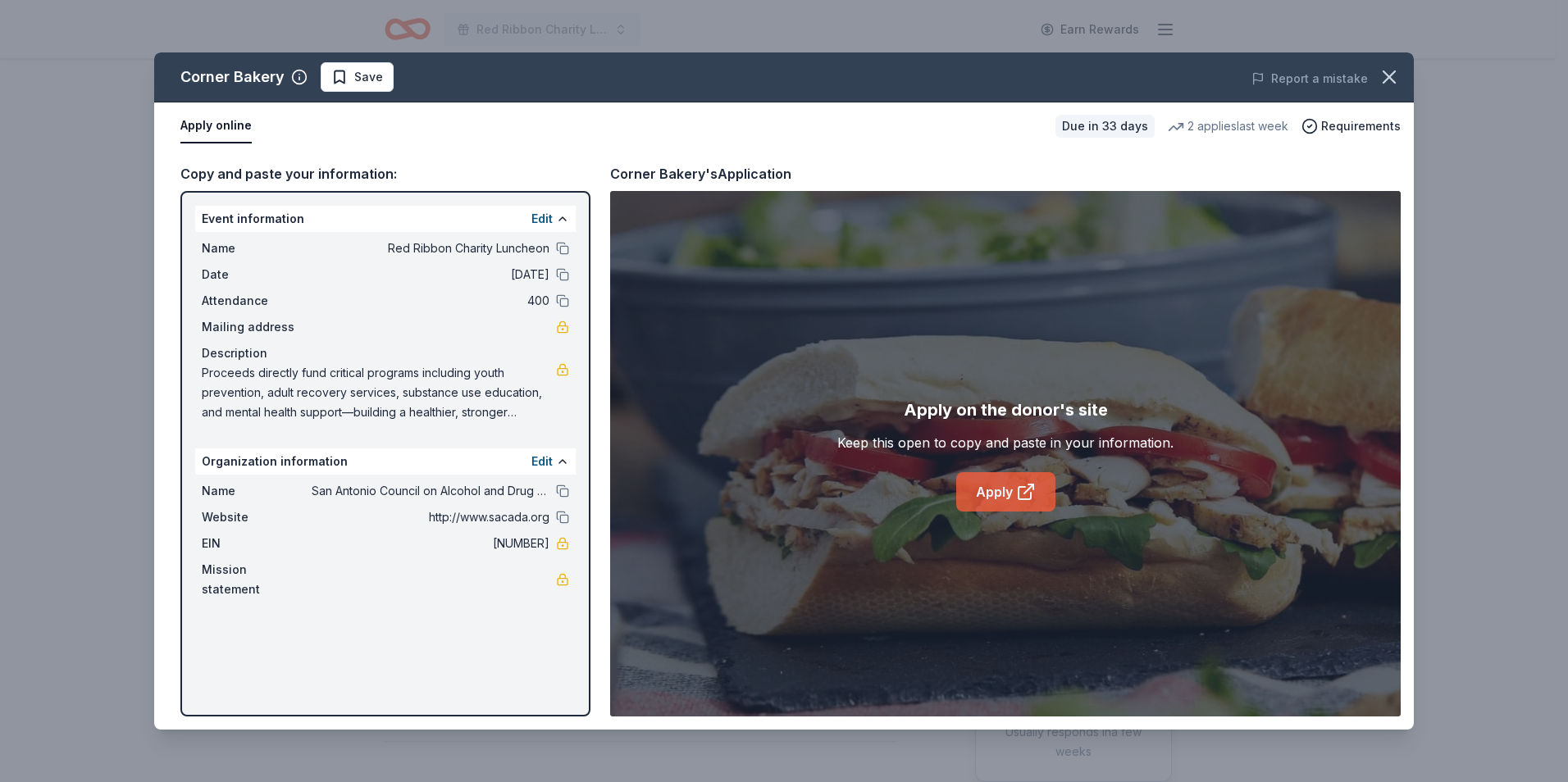 click on "Apply" at bounding box center (1005, 492) 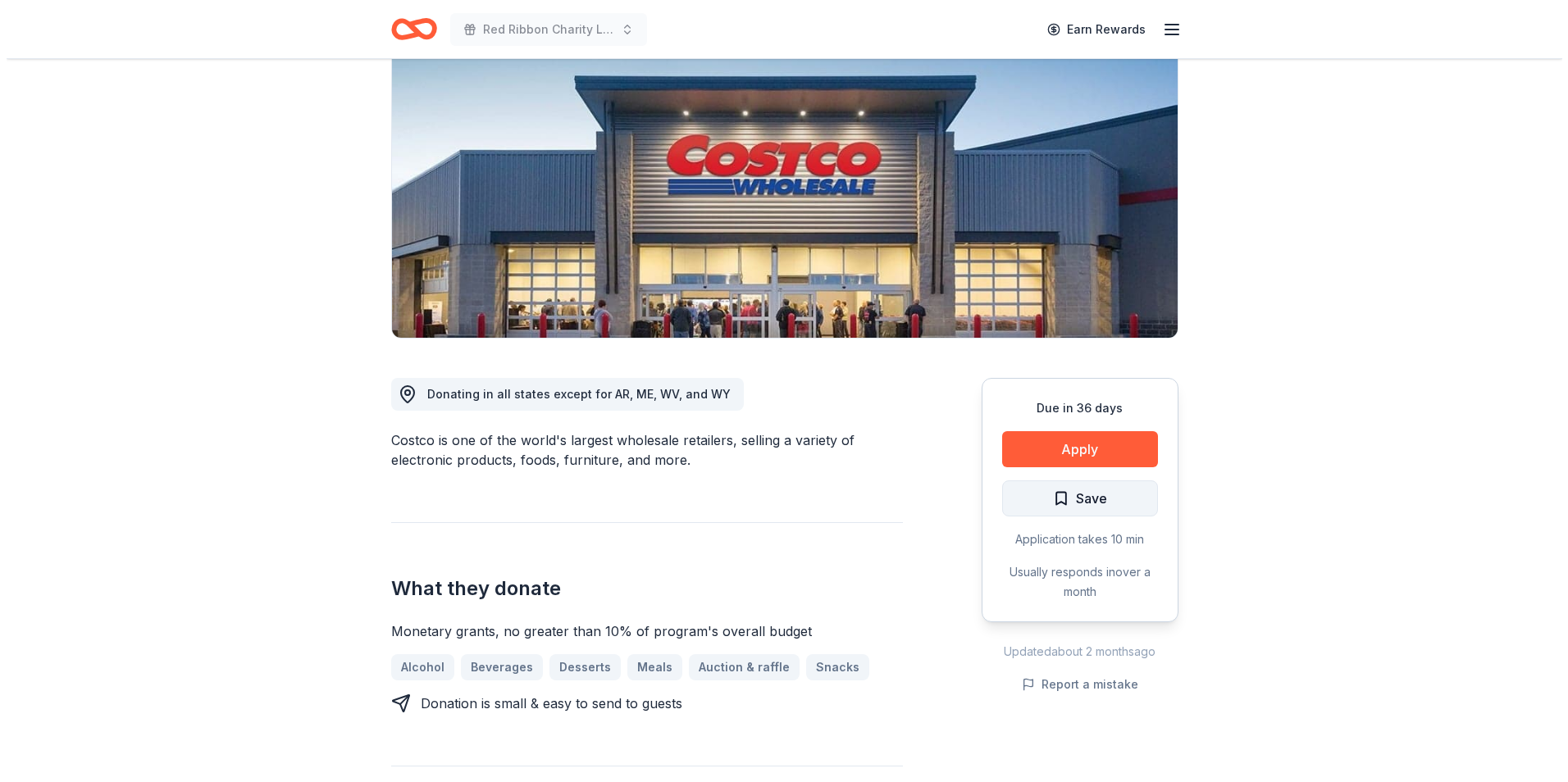 scroll, scrollTop: 164, scrollLeft: 0, axis: vertical 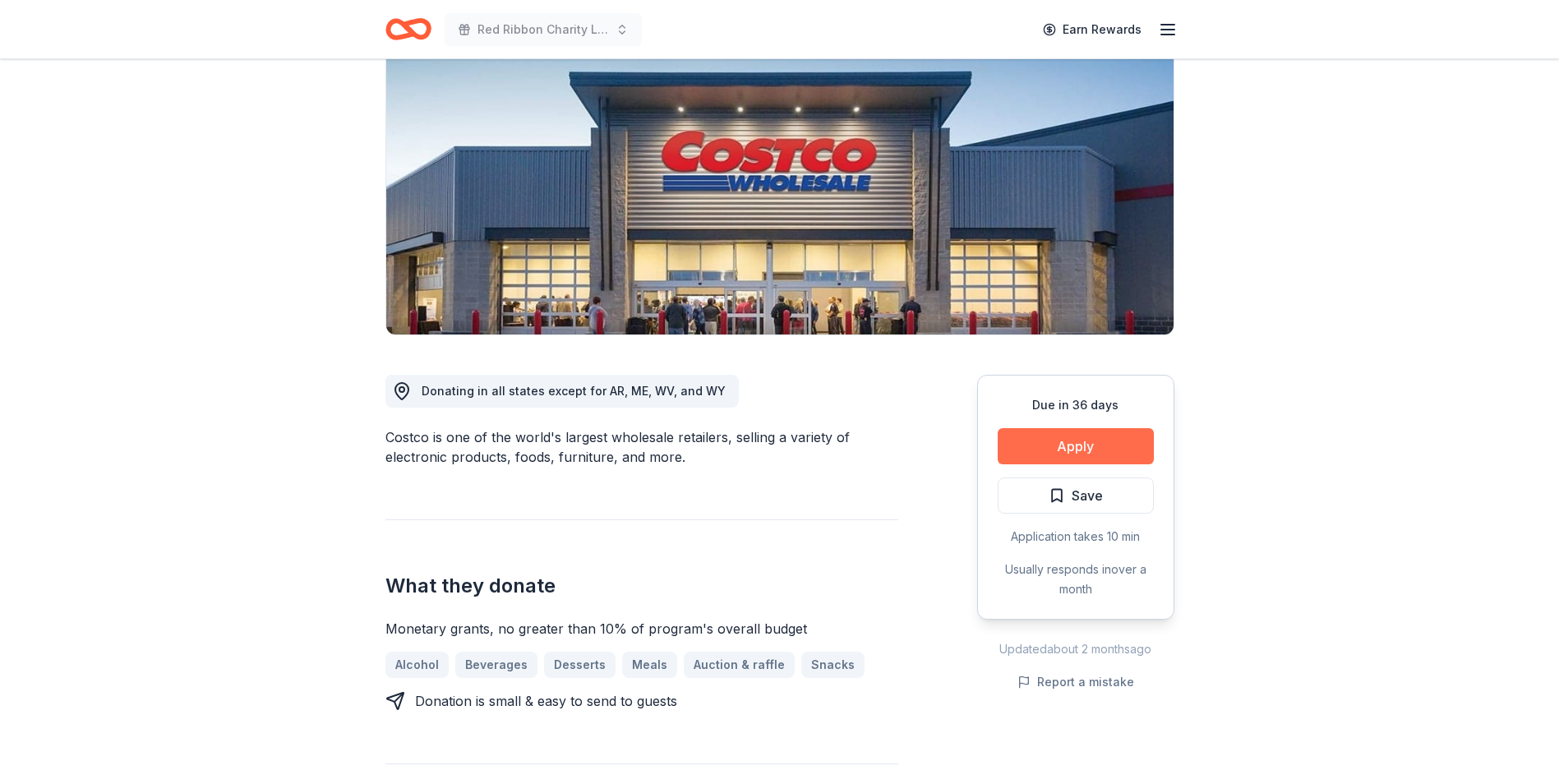 click on "Apply" at bounding box center (1076, 446) 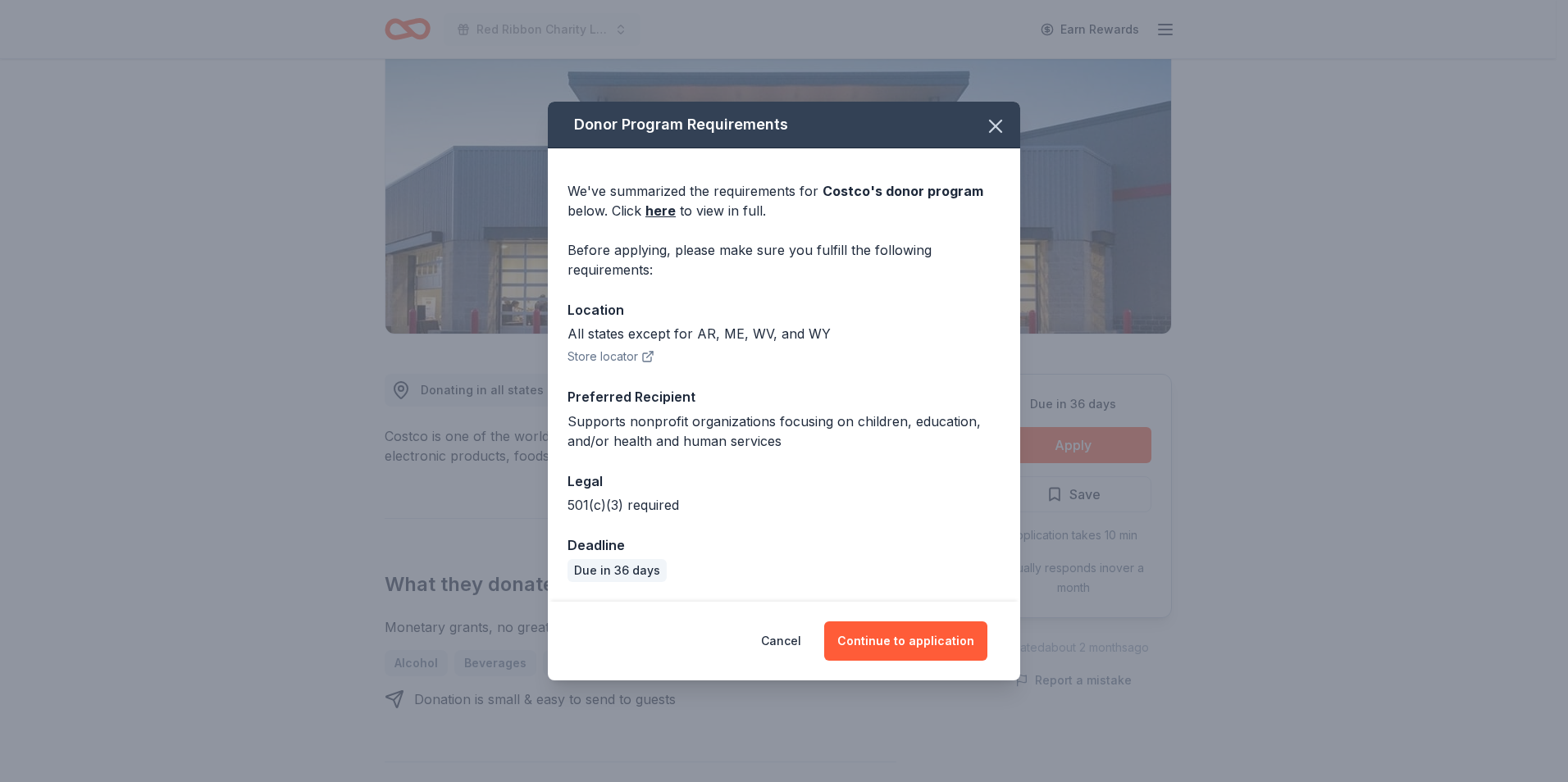 click on "Cancel Continue to application" at bounding box center [784, 641] 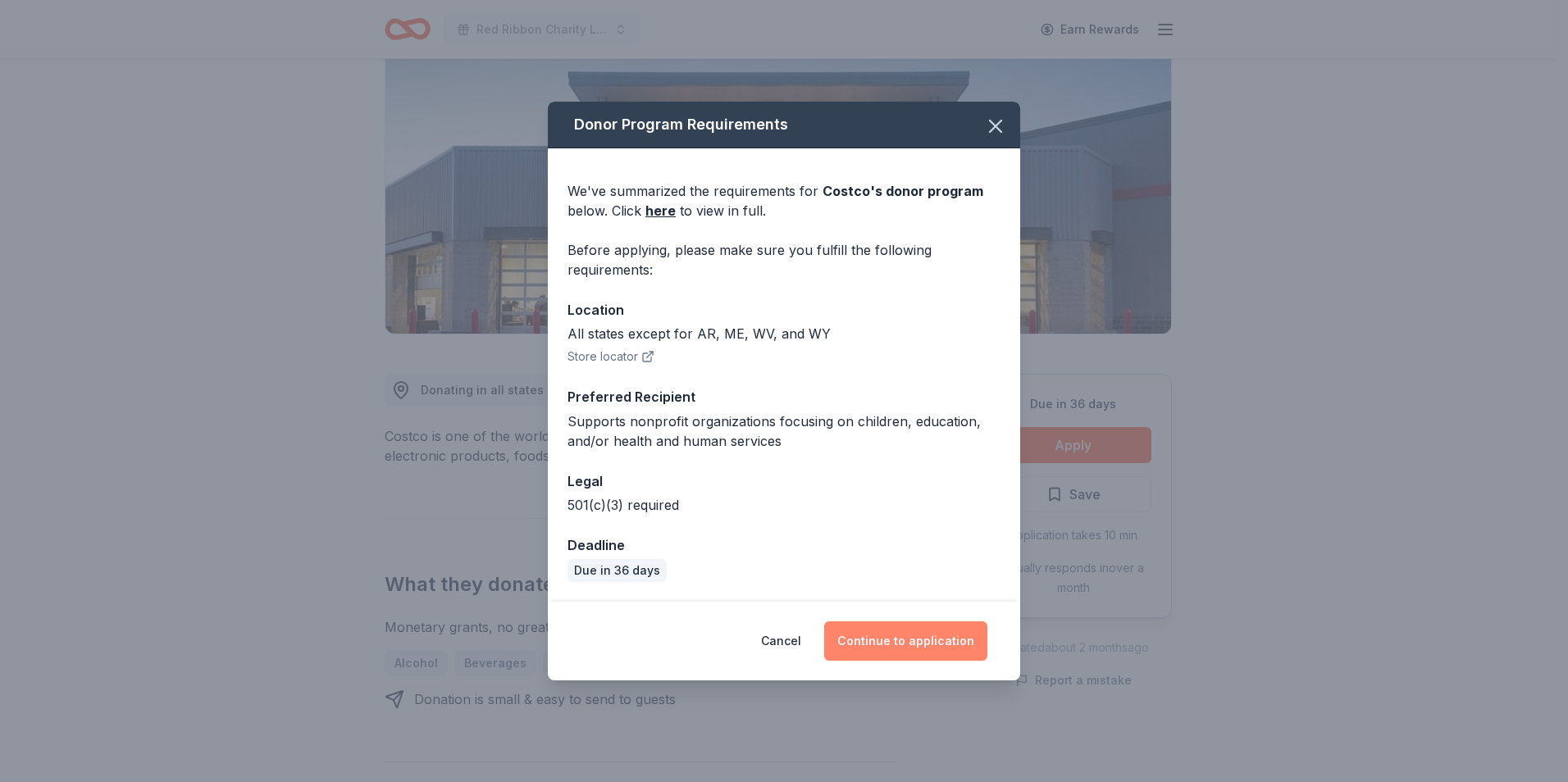 click on "Continue to application" at bounding box center (905, 641) 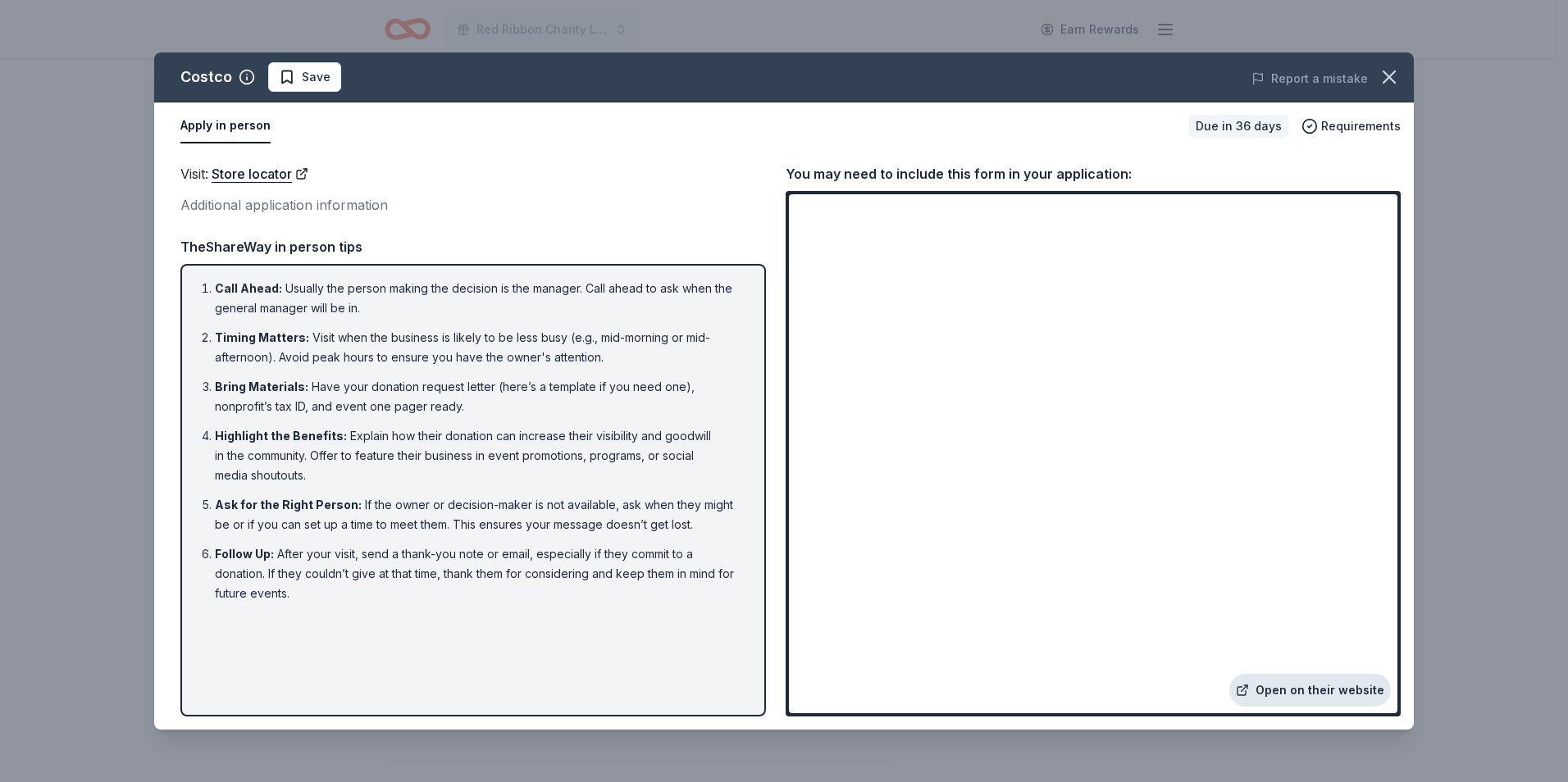 click on "Open on their website" at bounding box center (1310, 690) 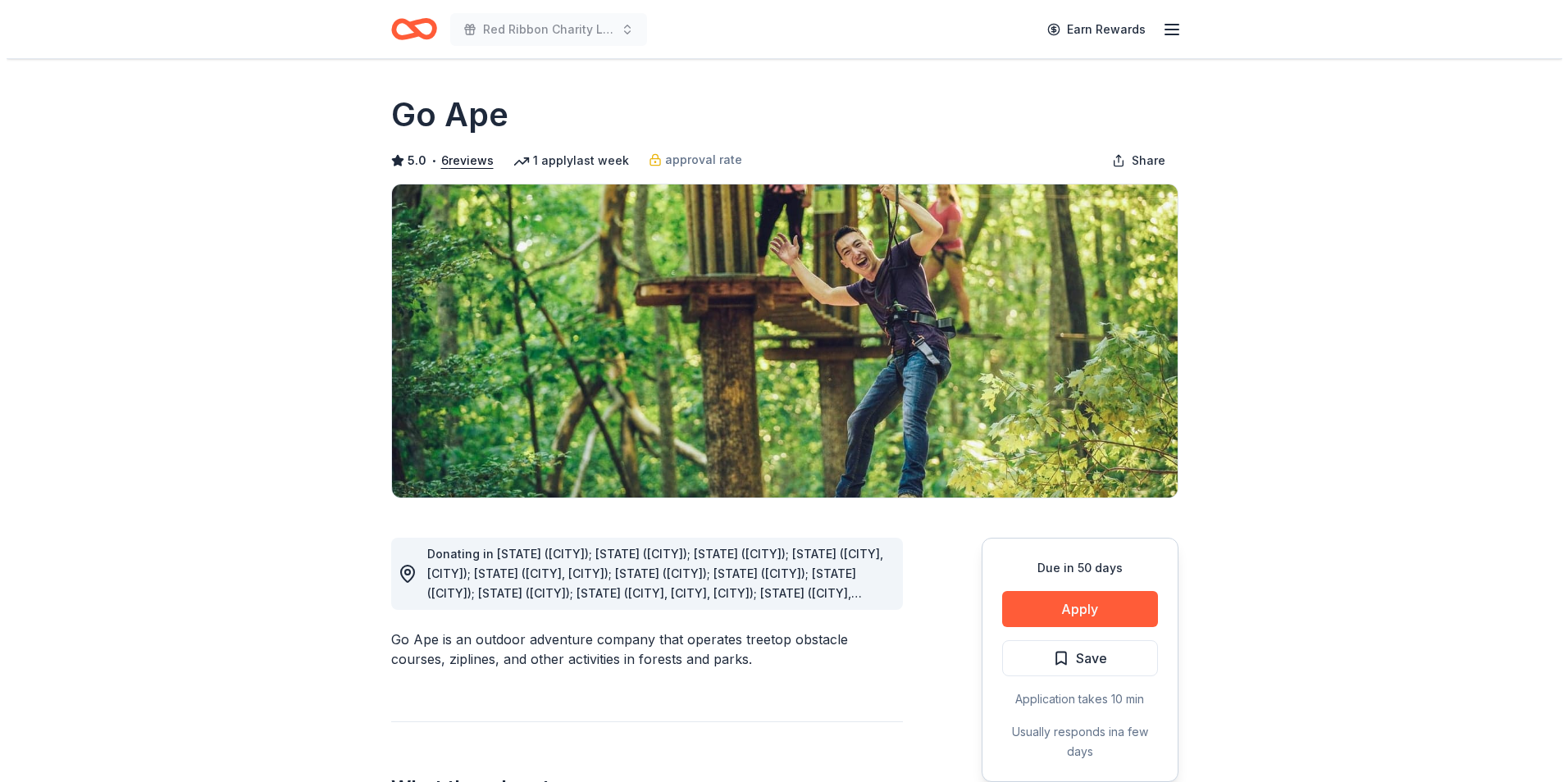 scroll, scrollTop: 0, scrollLeft: 0, axis: both 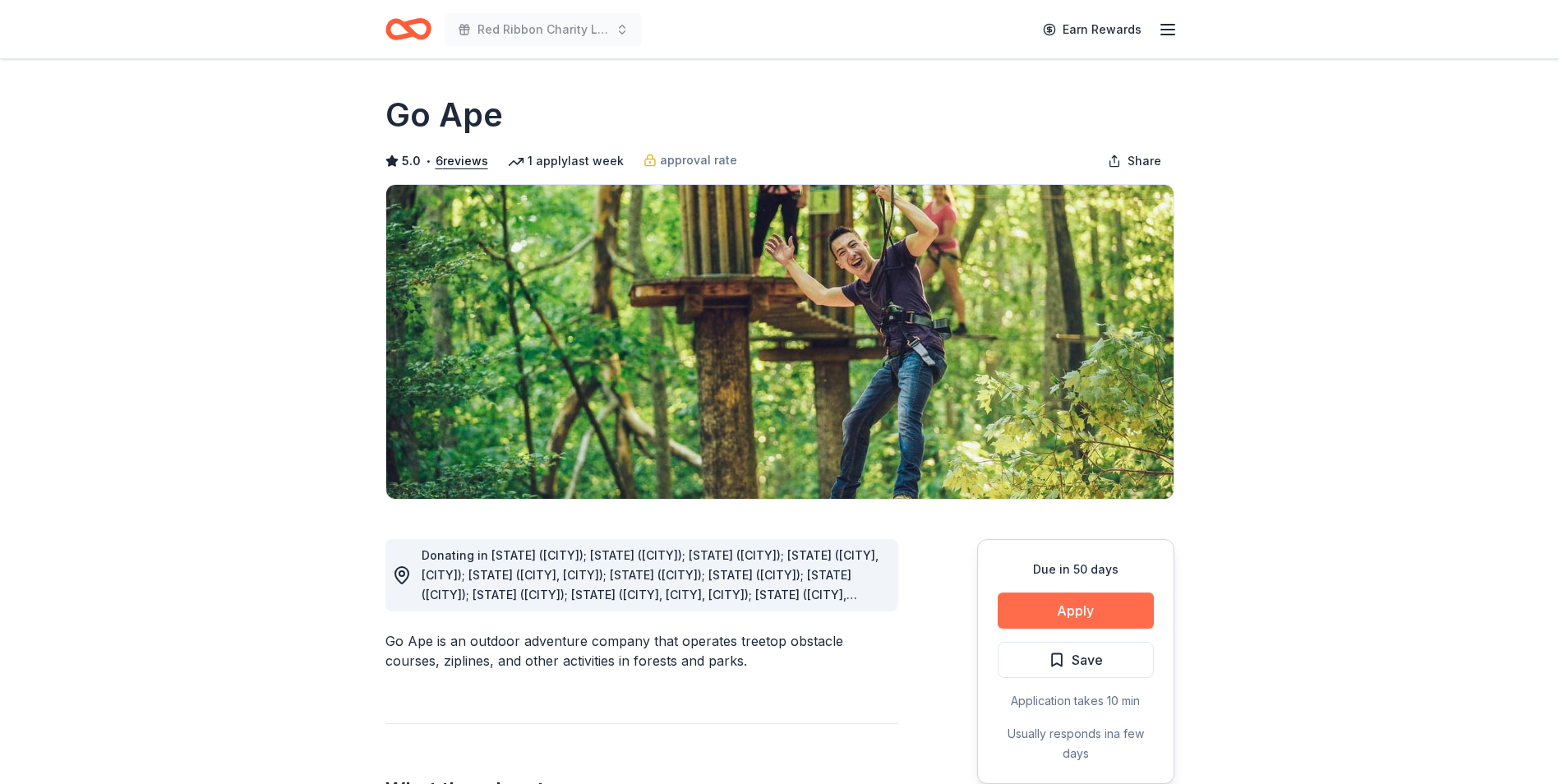 click on "Apply" at bounding box center [1076, 611] 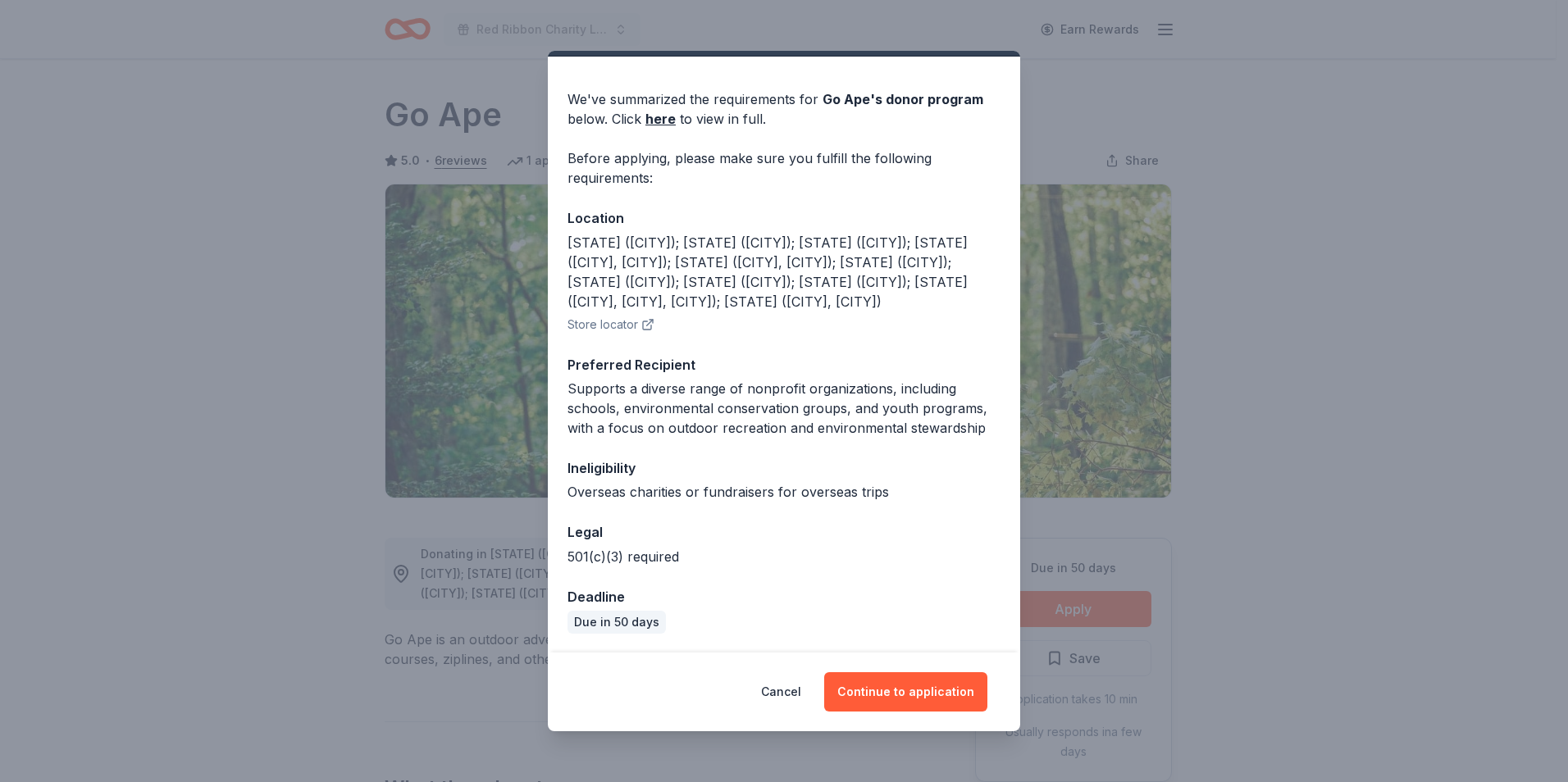 scroll, scrollTop: 42, scrollLeft: 0, axis: vertical 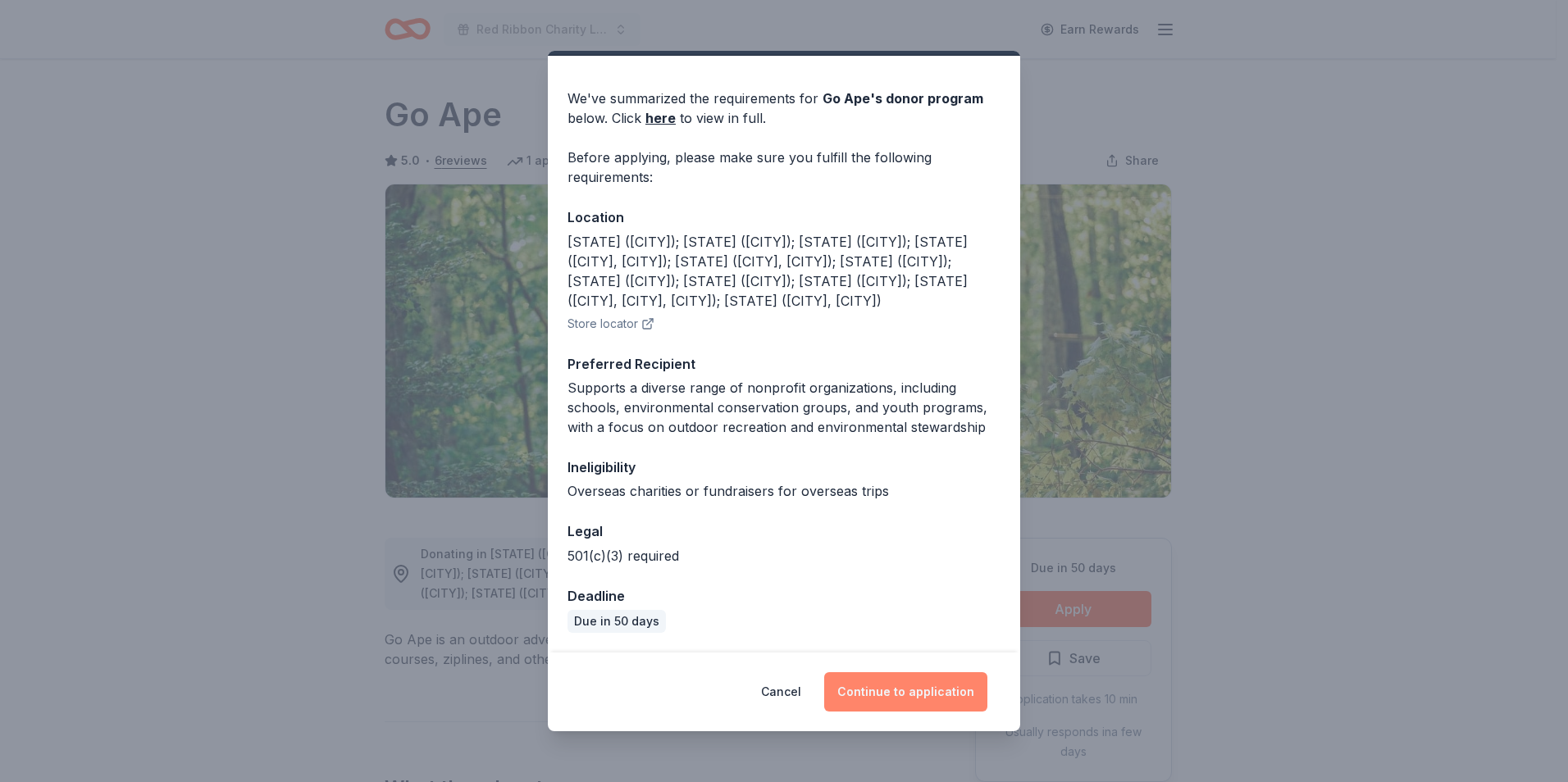 click on "Continue to application" at bounding box center (905, 692) 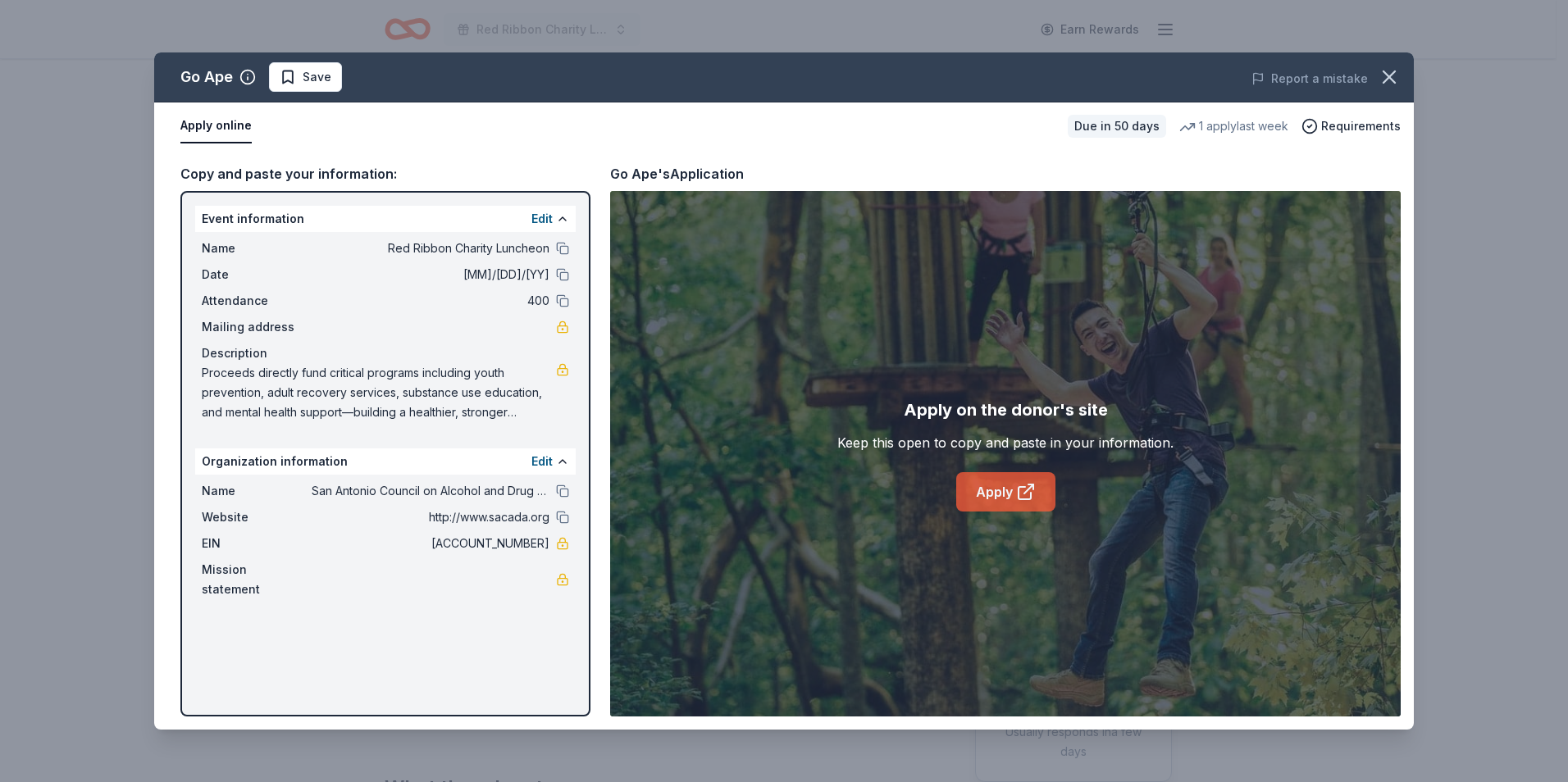 click on "Apply" at bounding box center [1005, 492] 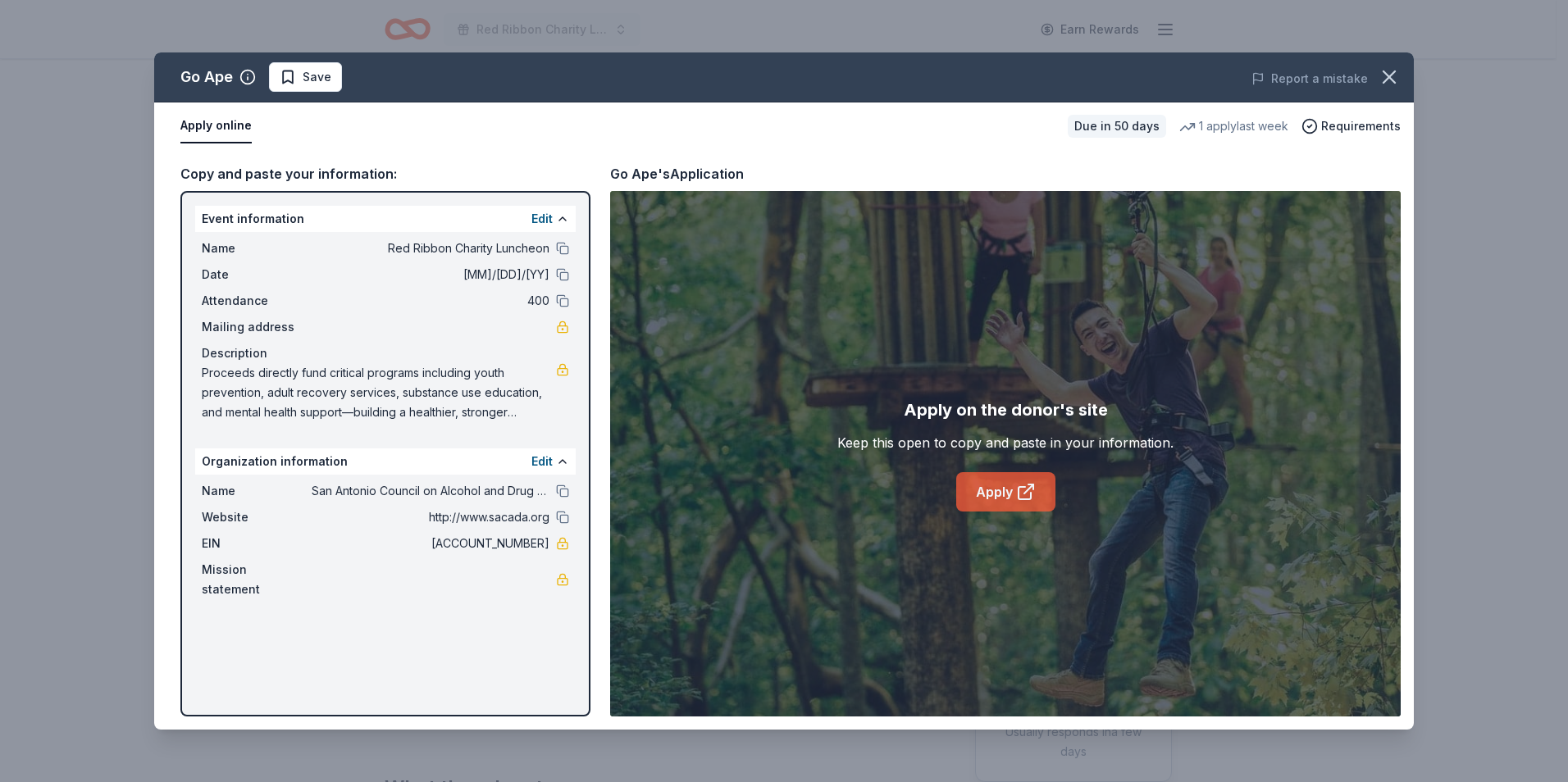 click on "Apply" at bounding box center [1005, 492] 